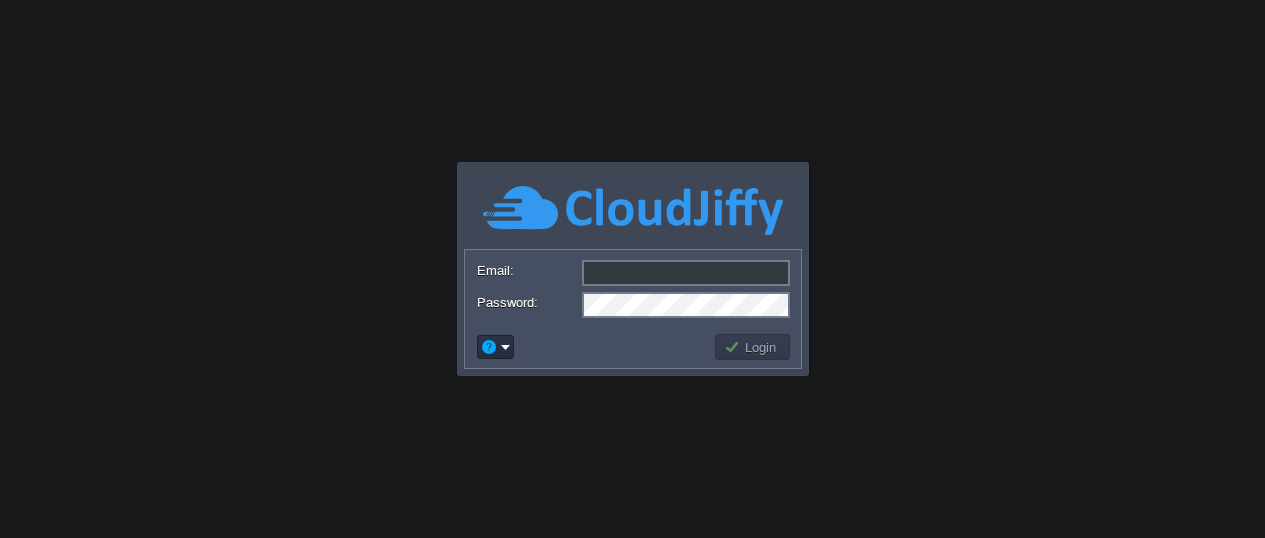 scroll, scrollTop: 0, scrollLeft: 0, axis: both 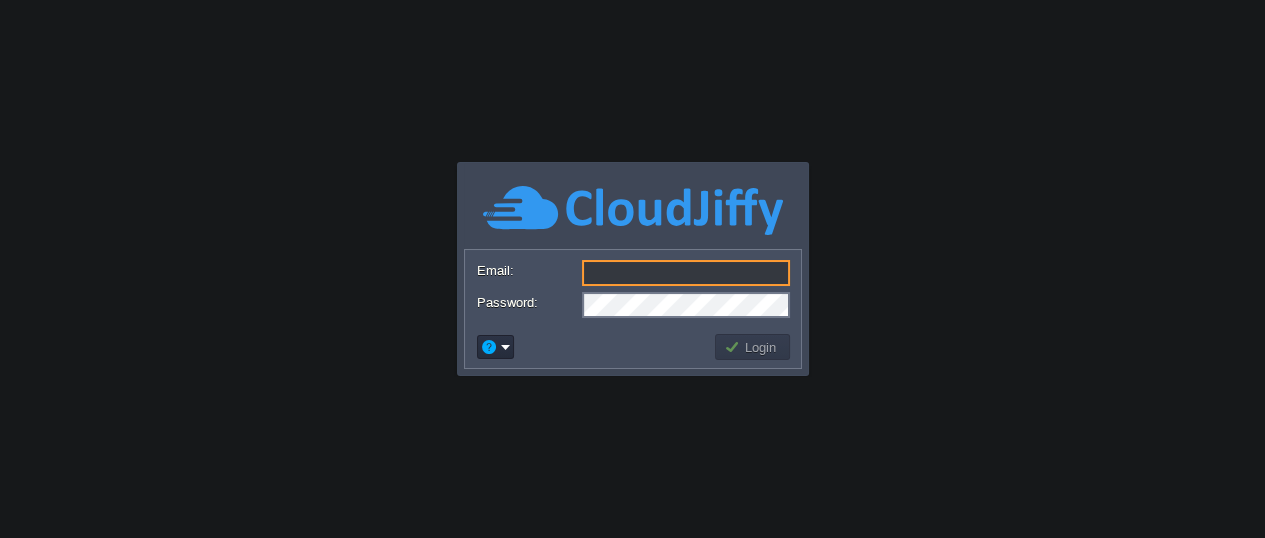 type on "[EMAIL]" 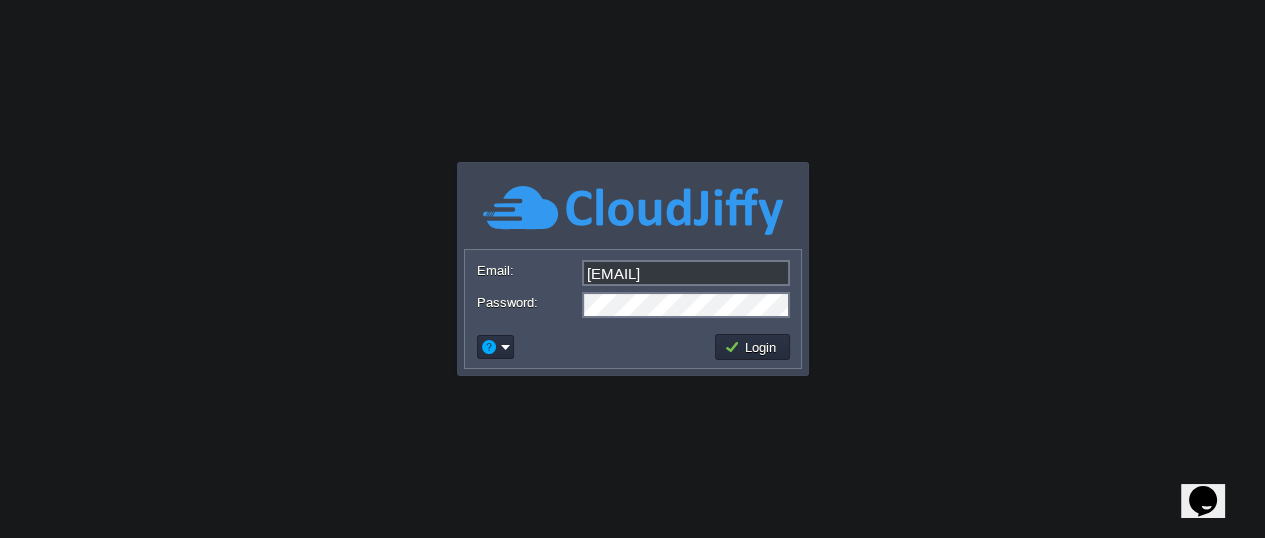 scroll, scrollTop: 0, scrollLeft: 0, axis: both 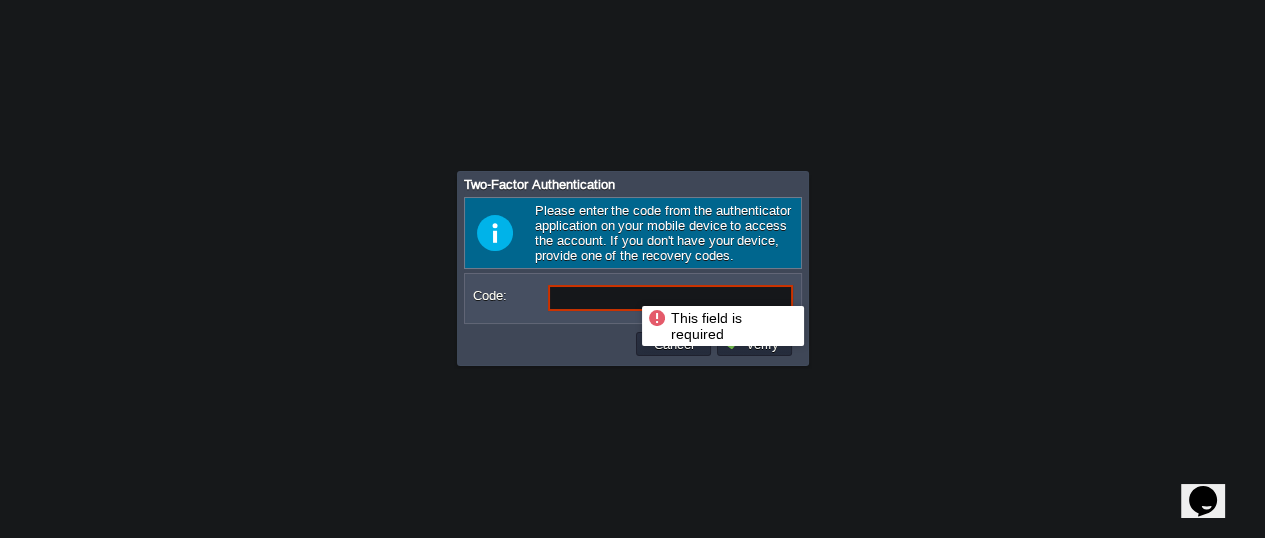 click on "Code:" at bounding box center [670, 298] 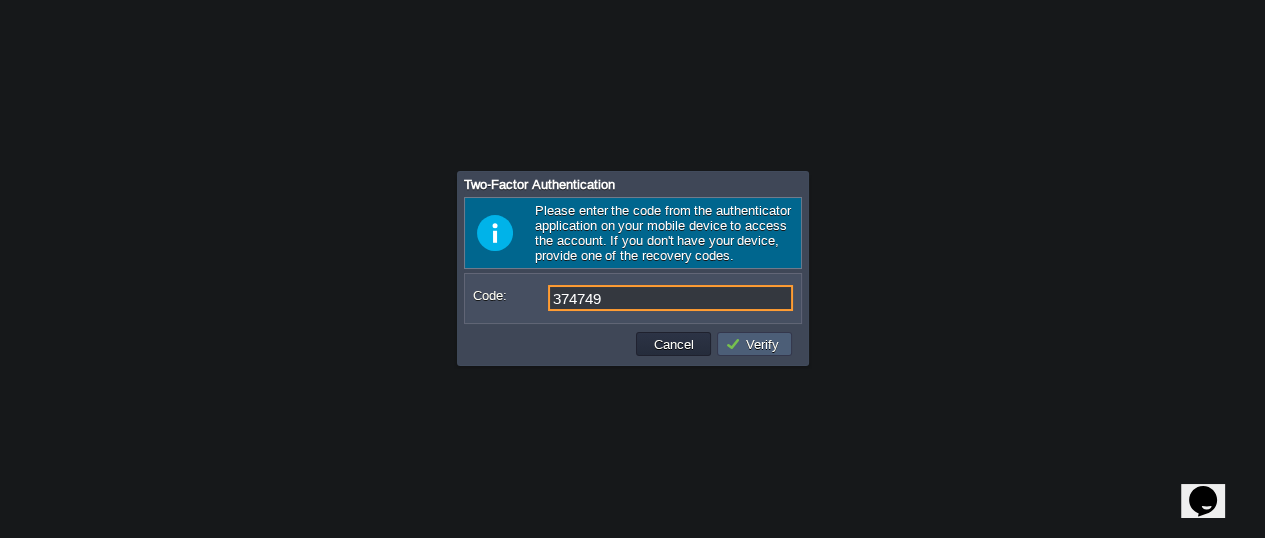 type on "374749" 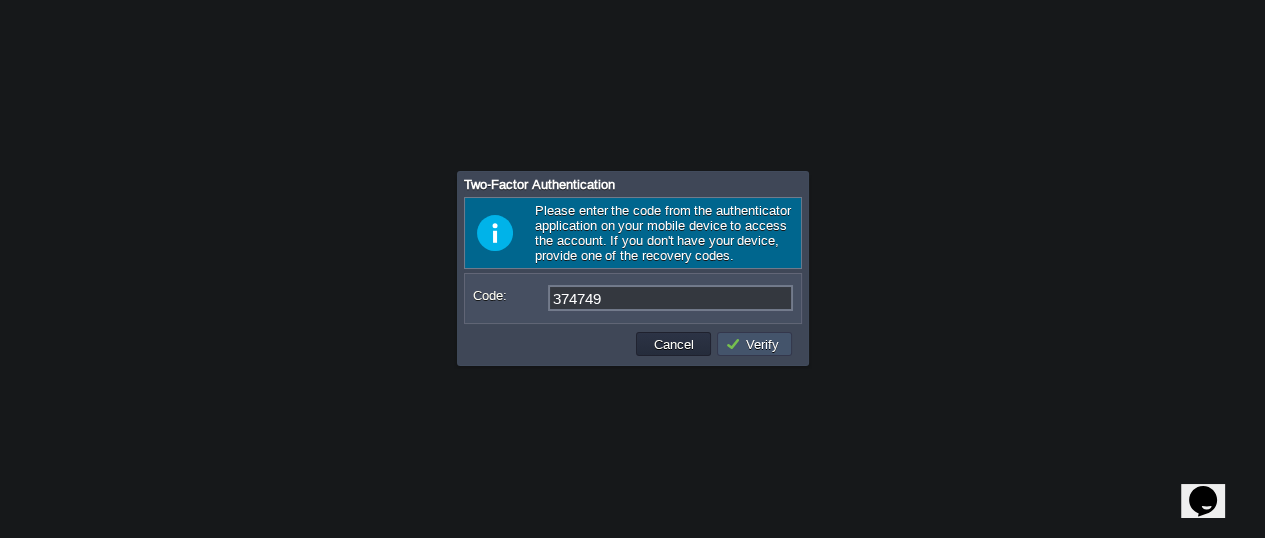click on "Verify" at bounding box center [755, 344] 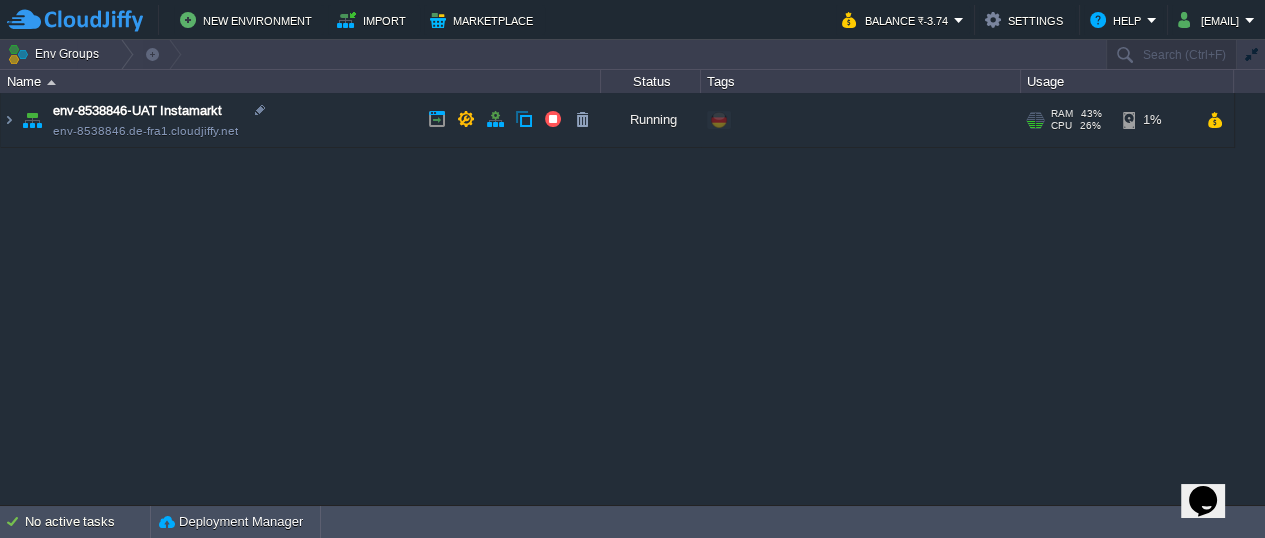 click at bounding box center [32, 120] 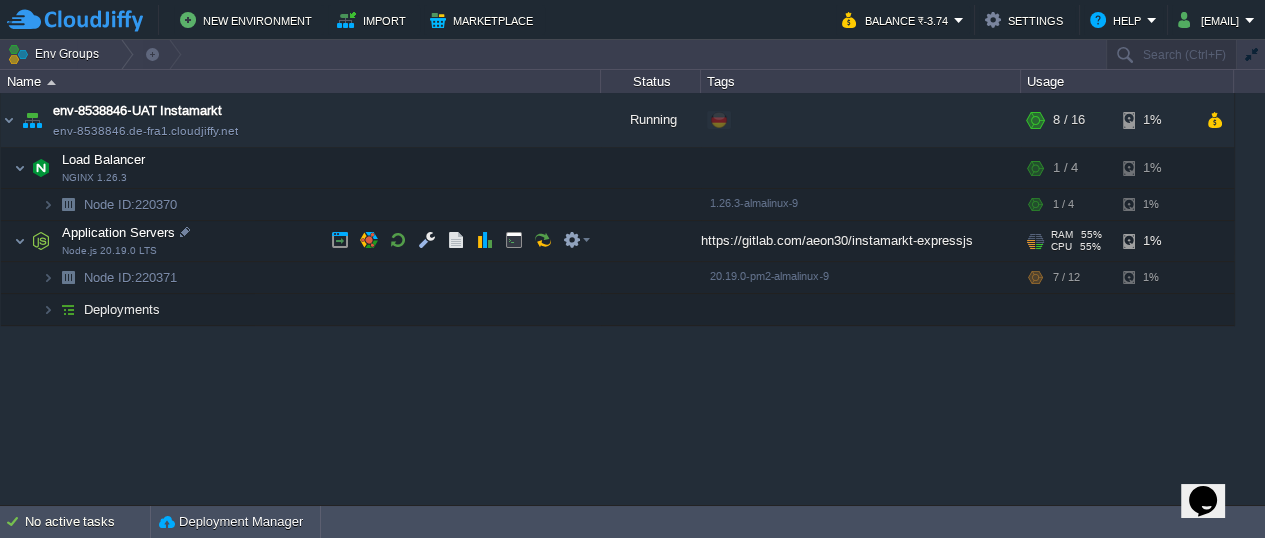 click on "CPU" at bounding box center [1061, 247] 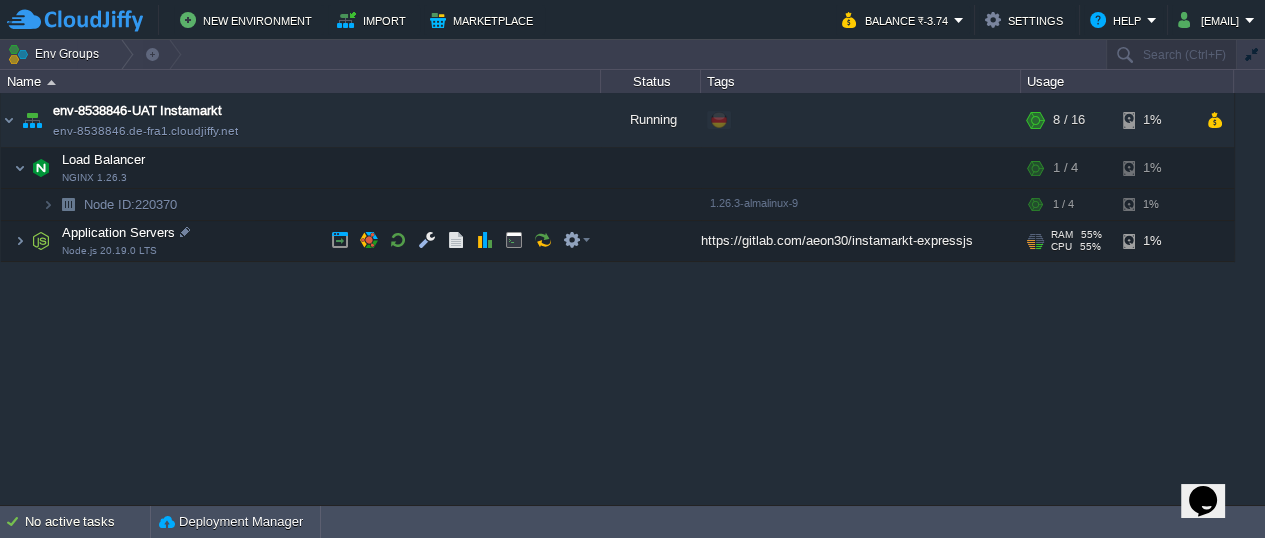 click on "55%" at bounding box center [1090, 247] 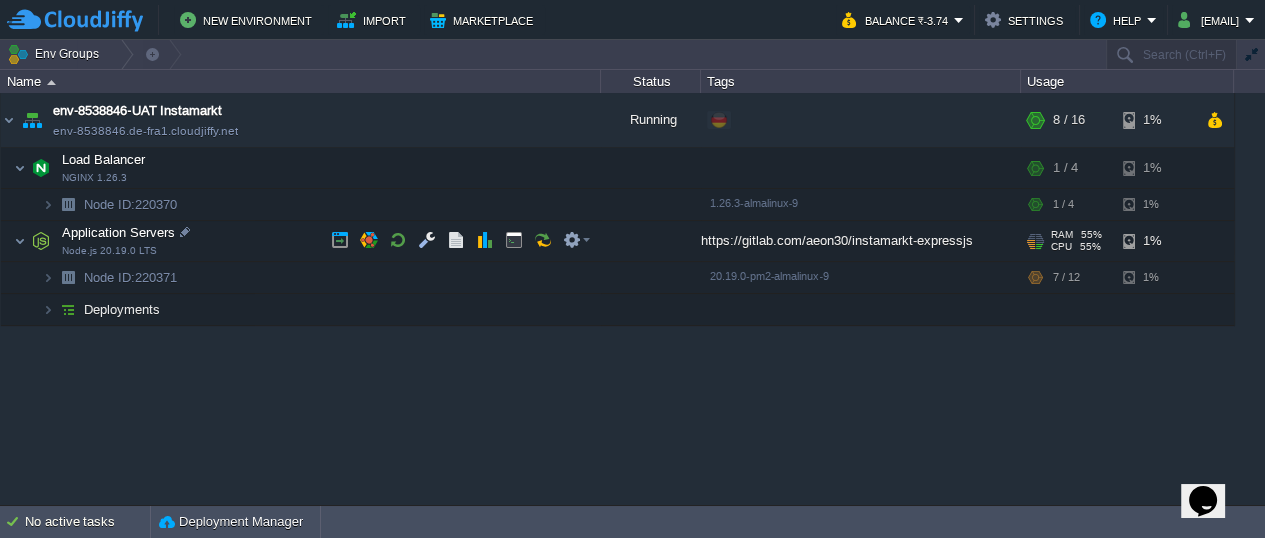 click on "55%" at bounding box center (1090, 247) 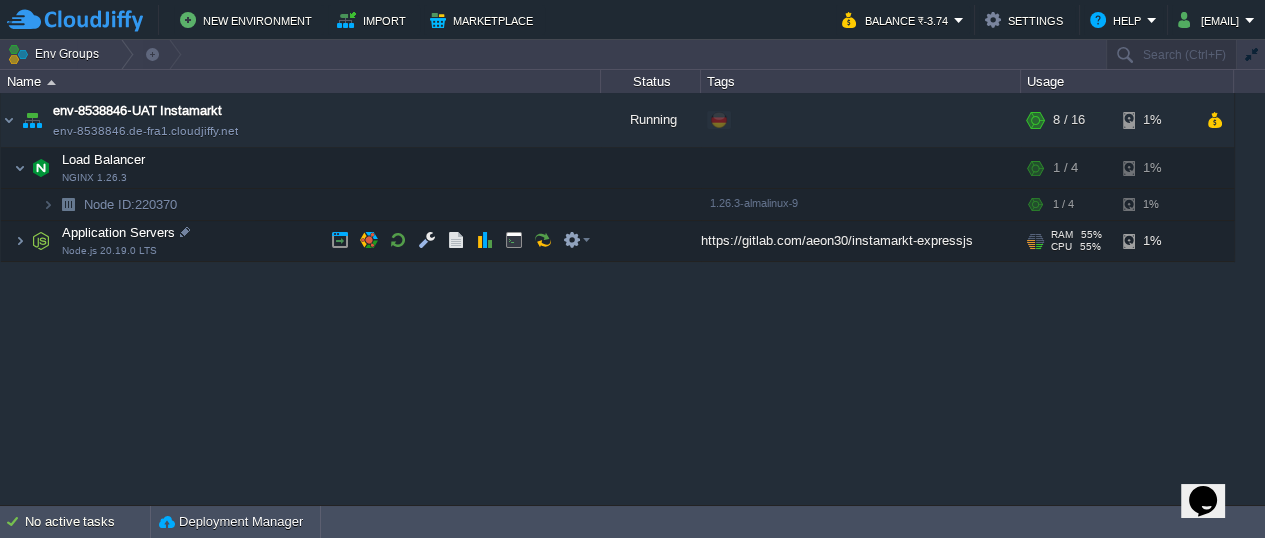 click on "RAM" at bounding box center [1062, 235] 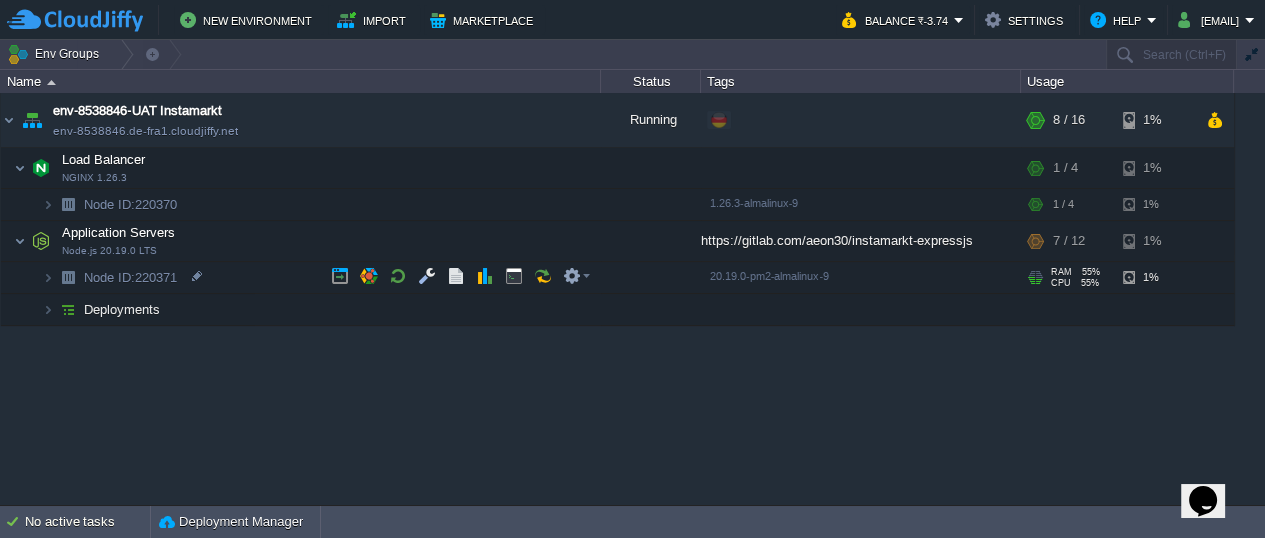 click on "CPU" at bounding box center [1061, 283] 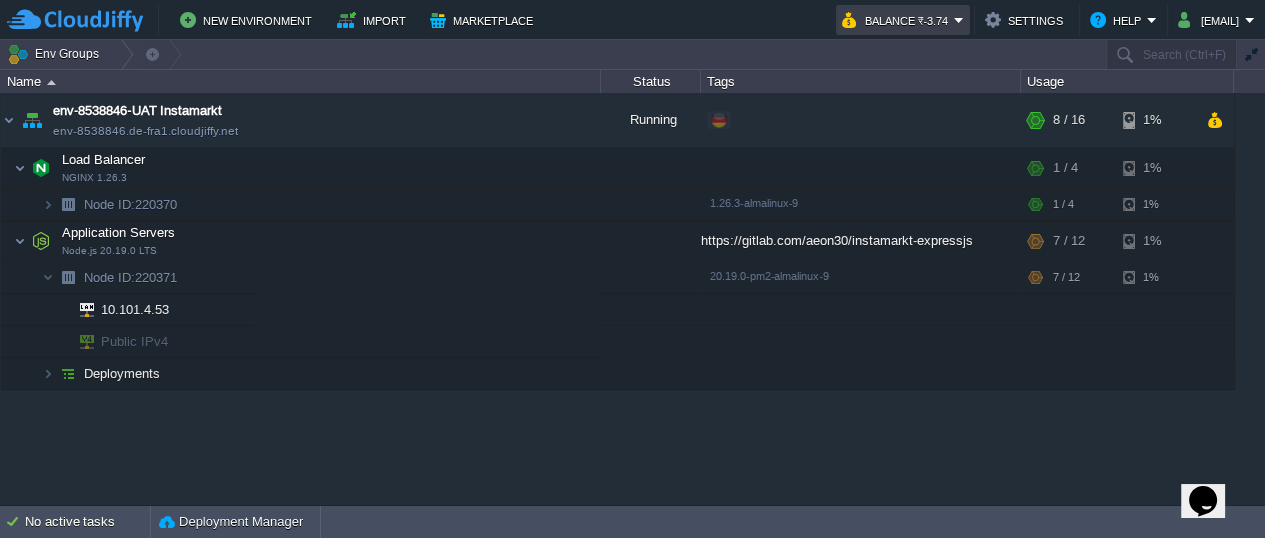 click on "Balance ₹-3.74" at bounding box center (898, 20) 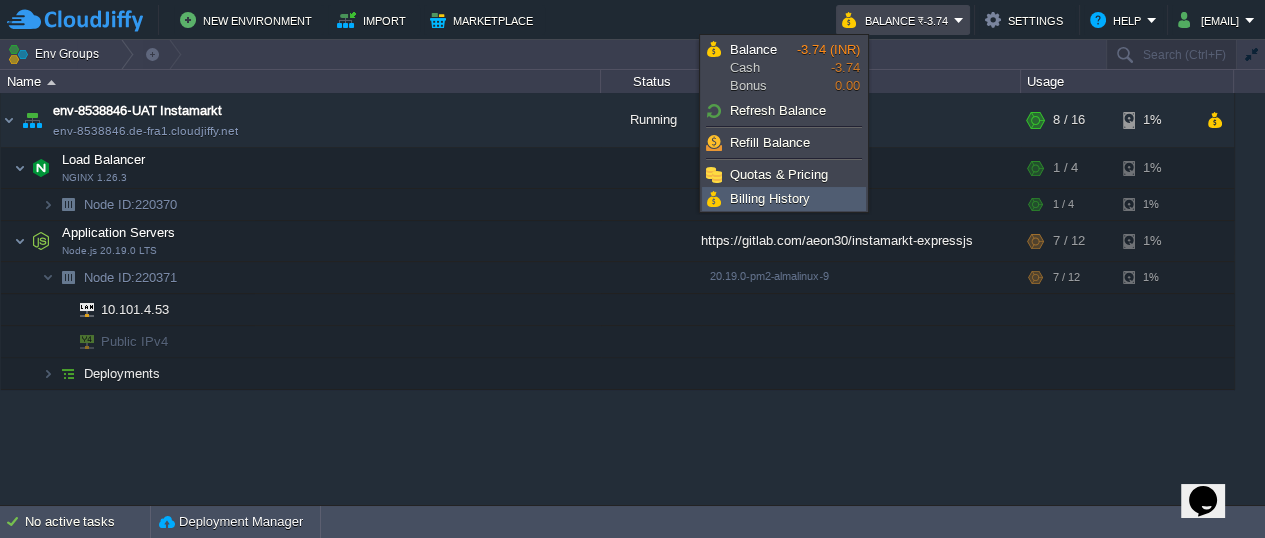 click on "Billing History" at bounding box center (770, 198) 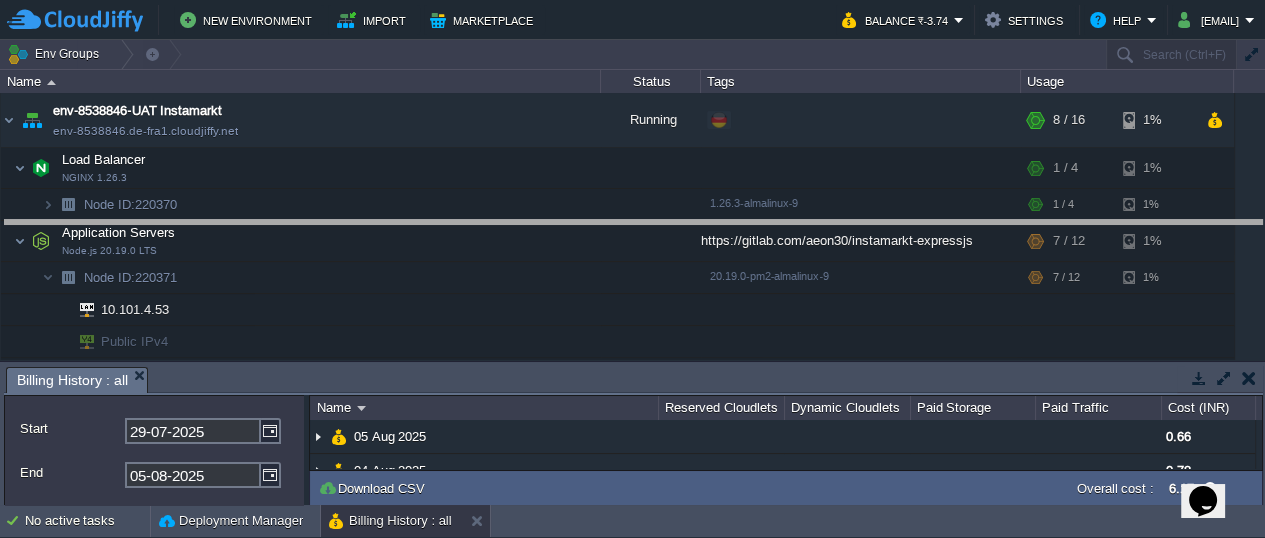 drag, startPoint x: 460, startPoint y: 381, endPoint x: 439, endPoint y: 233, distance: 149.48244 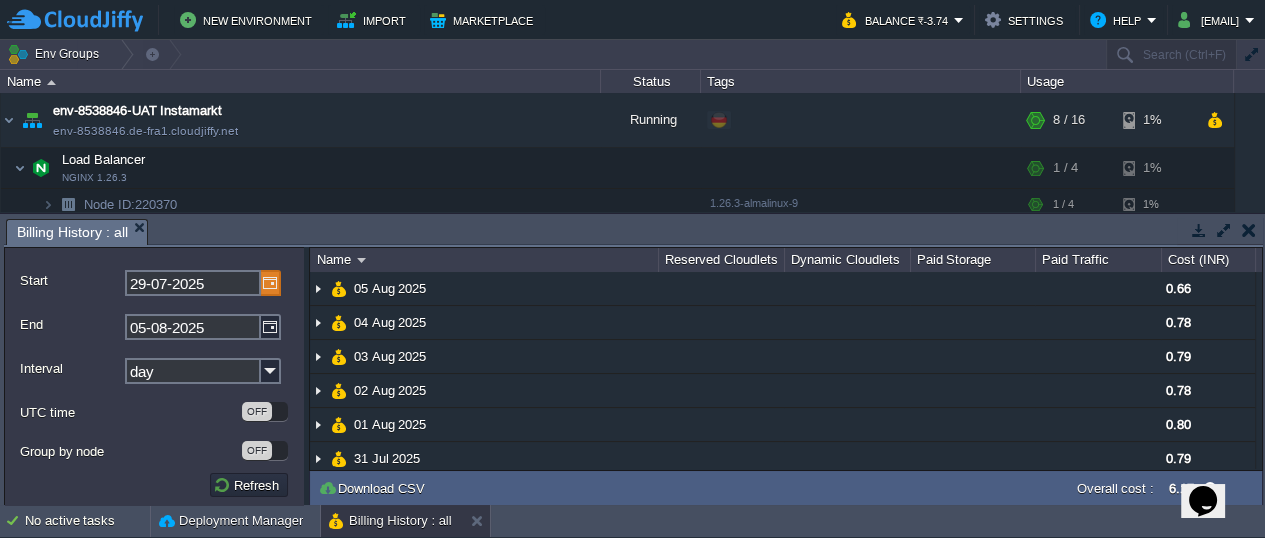 click at bounding box center (271, 283) 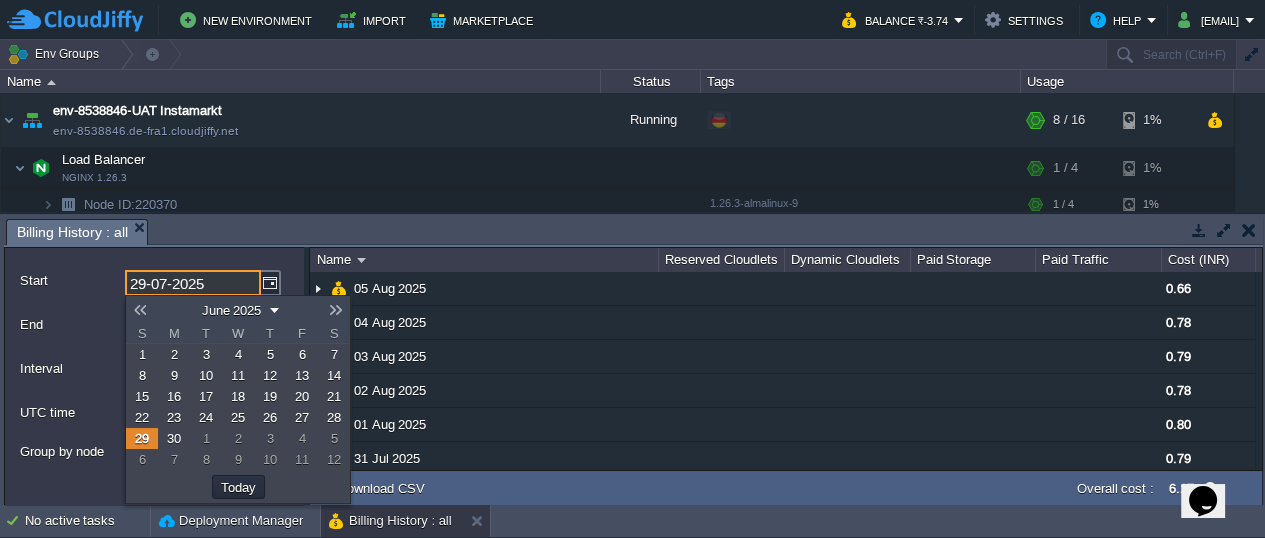 click at bounding box center [140, 310] 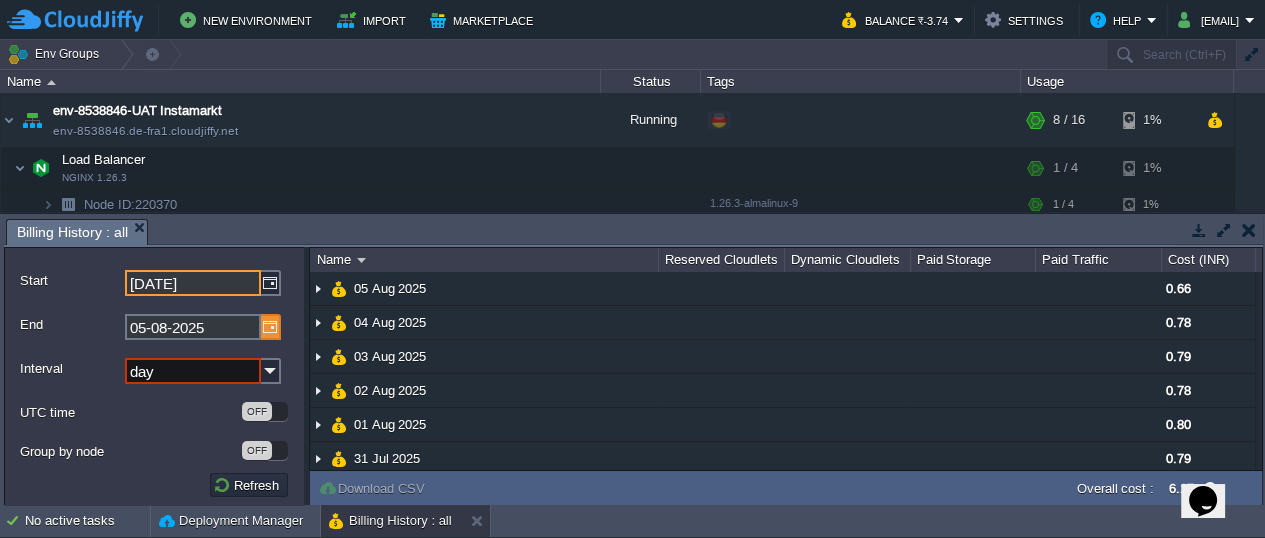 click at bounding box center (271, 327) 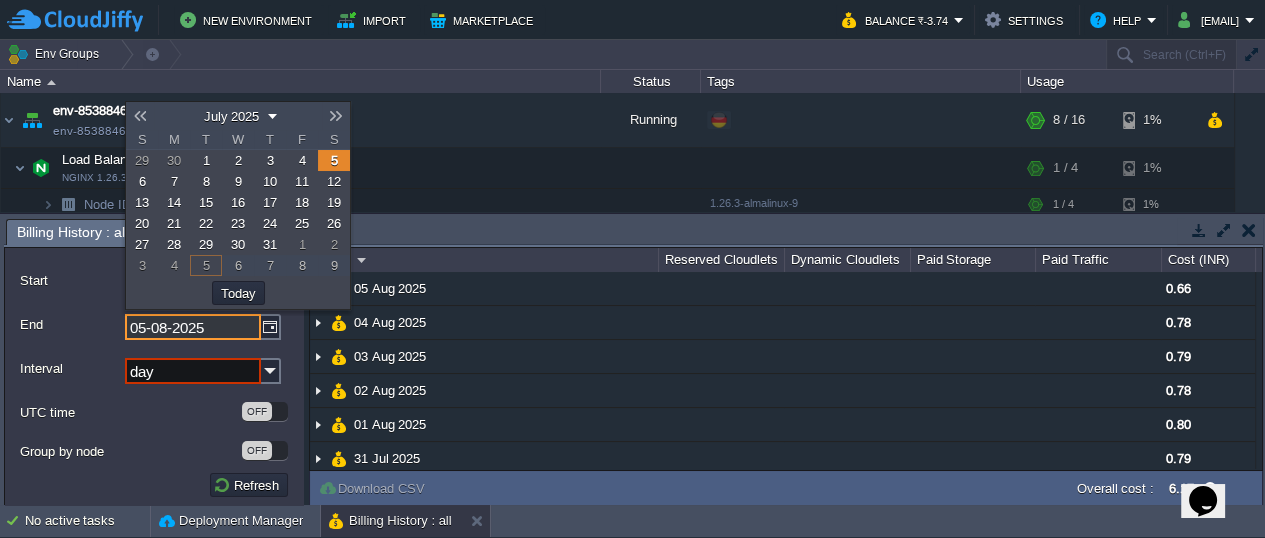 click at bounding box center (140, 116) 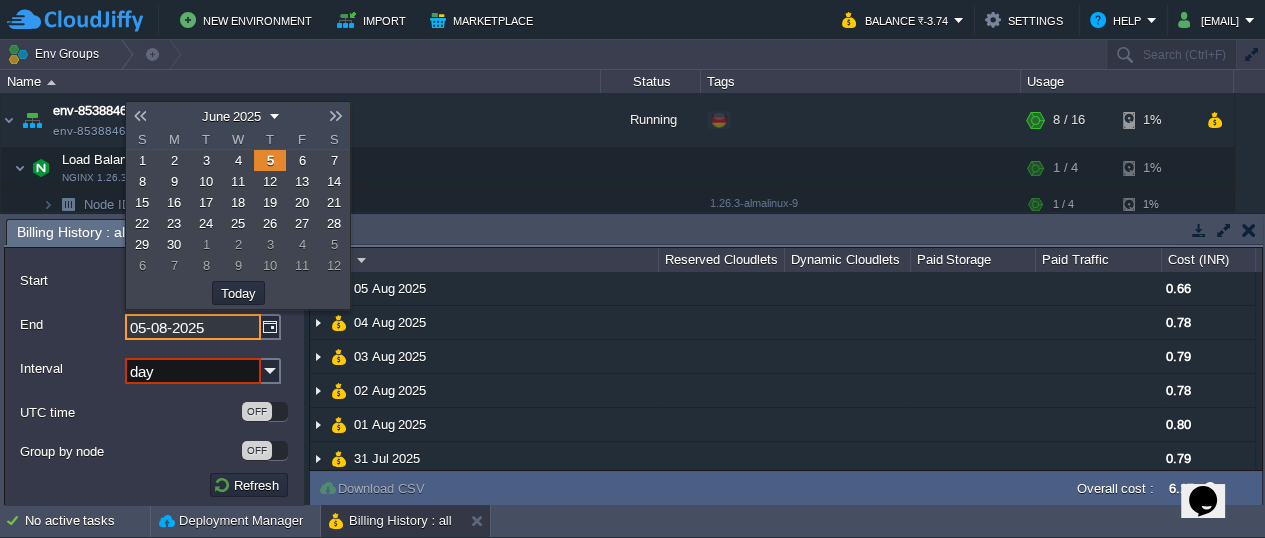 click at bounding box center (140, 116) 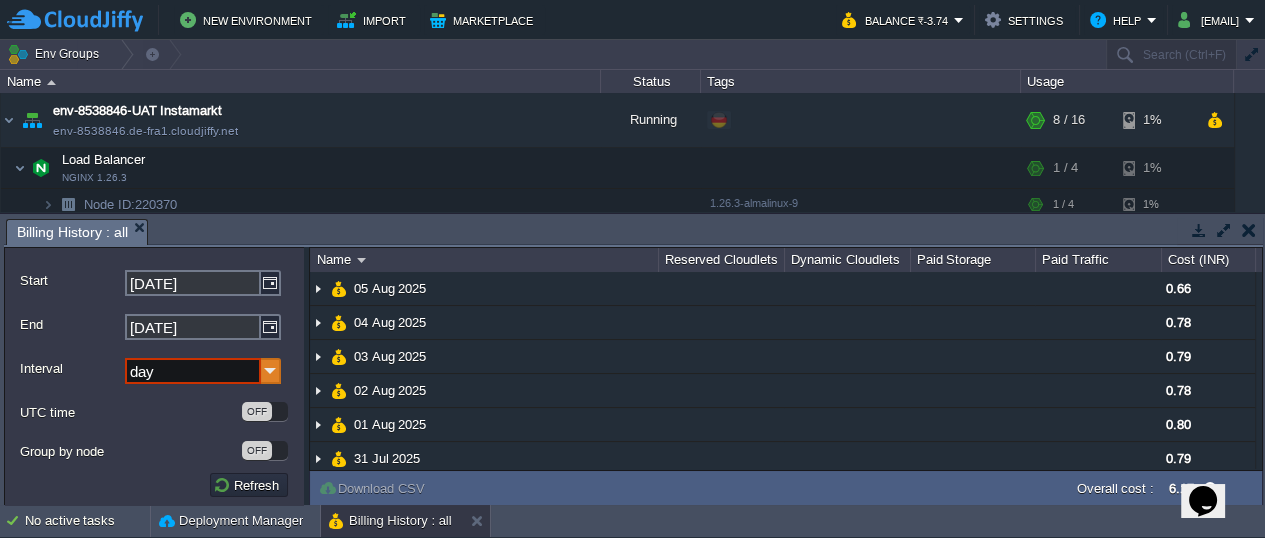 click at bounding box center (271, 371) 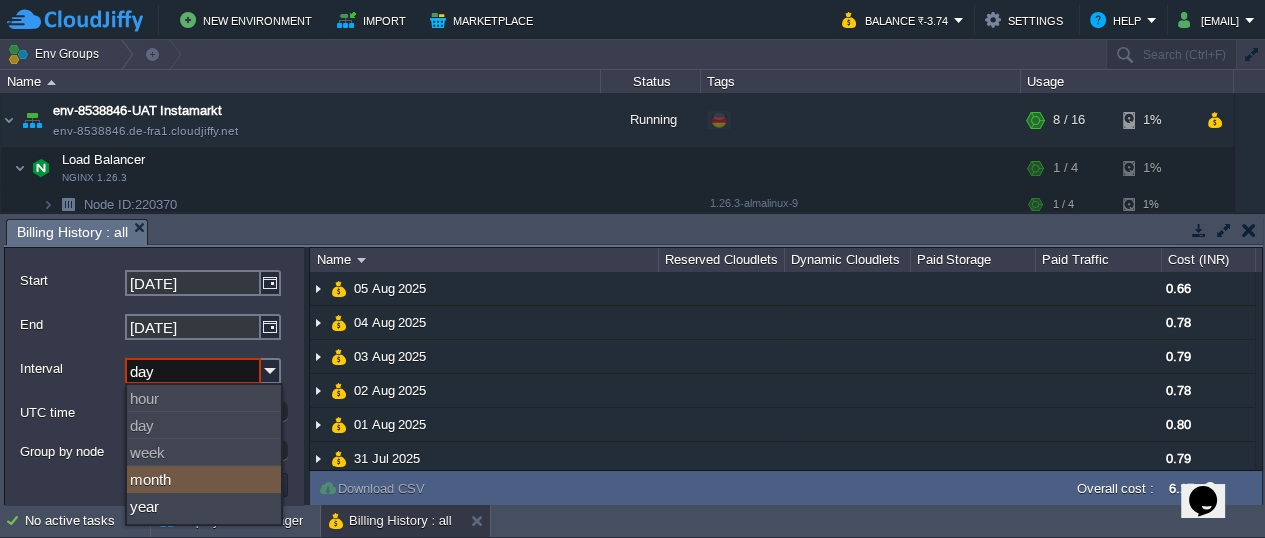 click on "month" at bounding box center [204, 479] 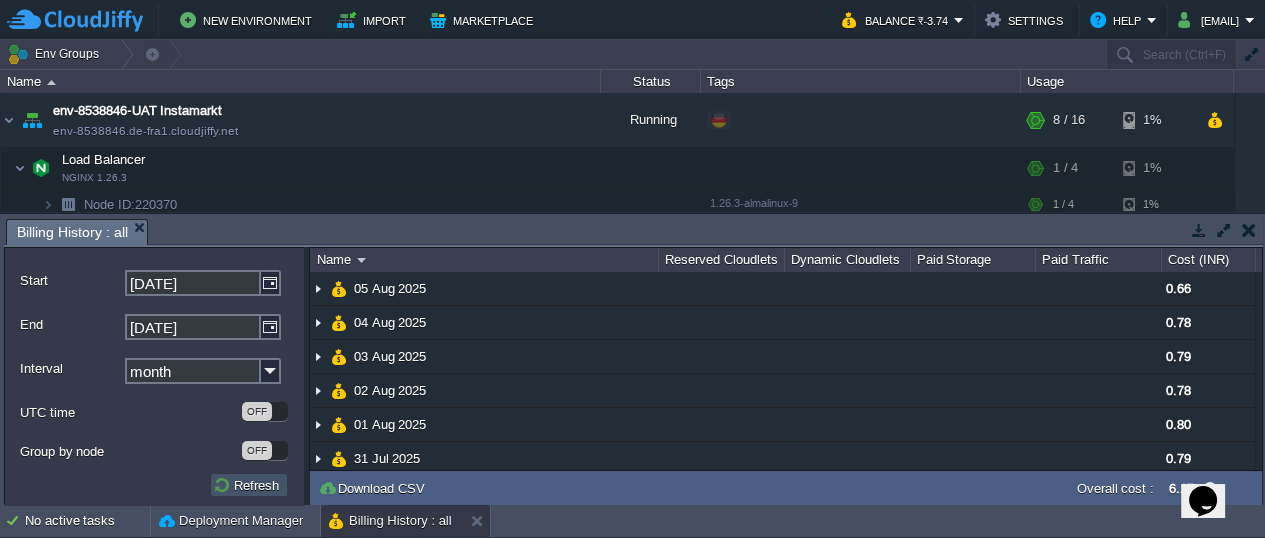 click on "Refresh" at bounding box center (249, 485) 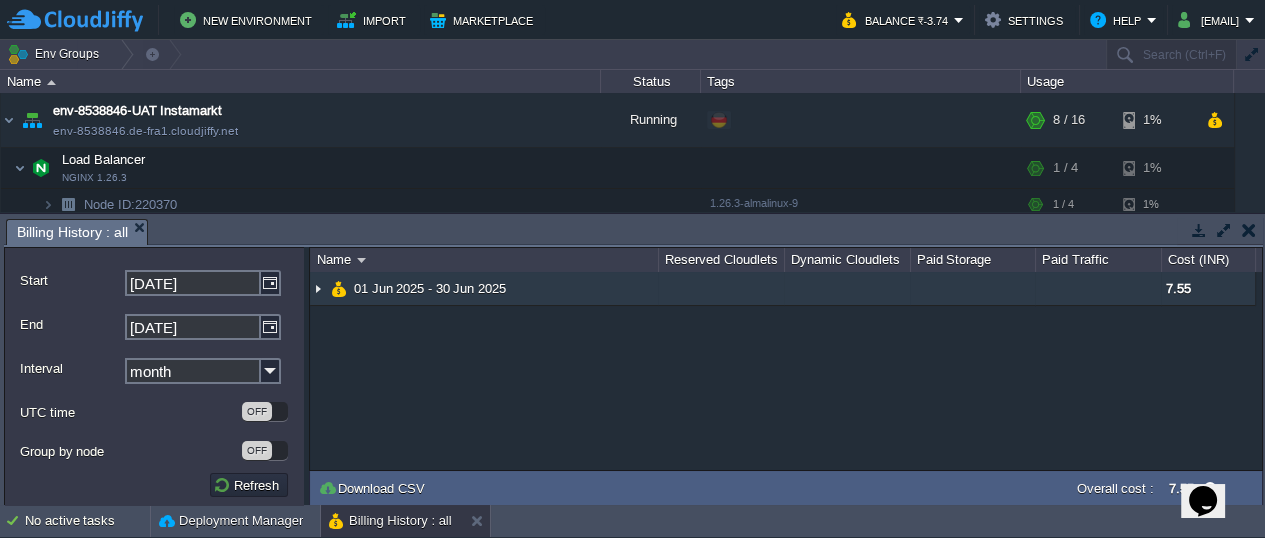 click at bounding box center (318, 288) 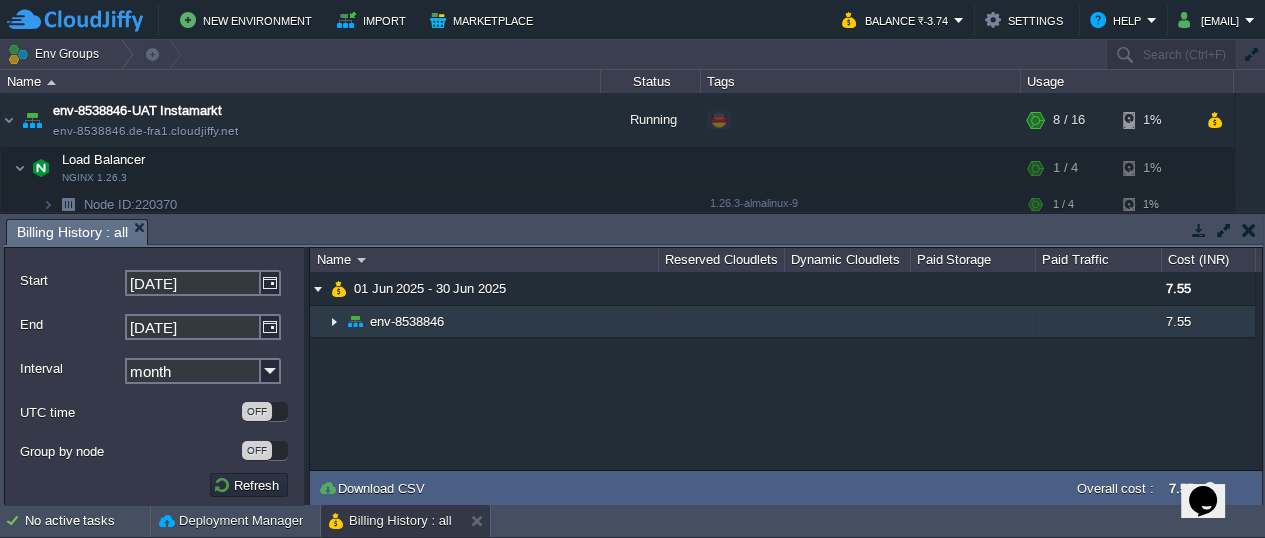 click at bounding box center [334, 321] 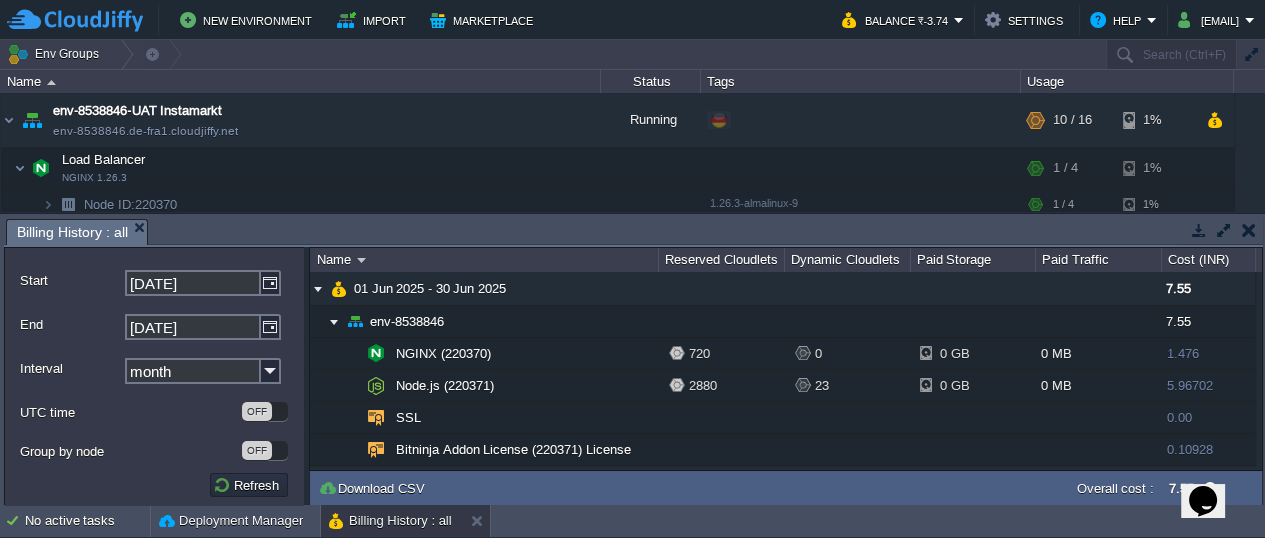 click at bounding box center [1224, 230] 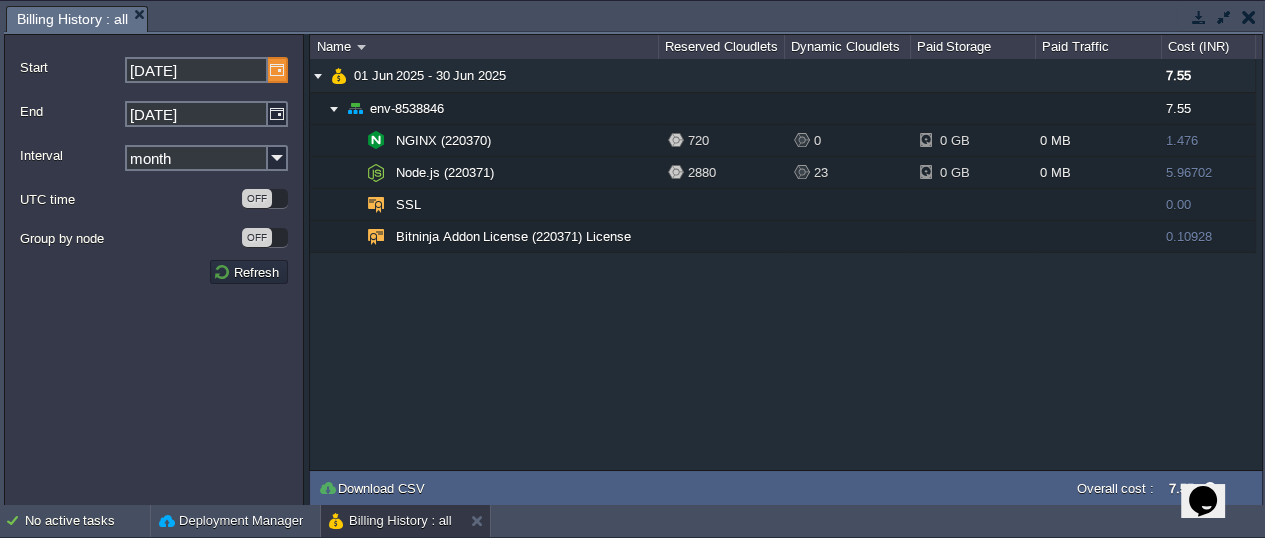 click at bounding box center [278, 70] 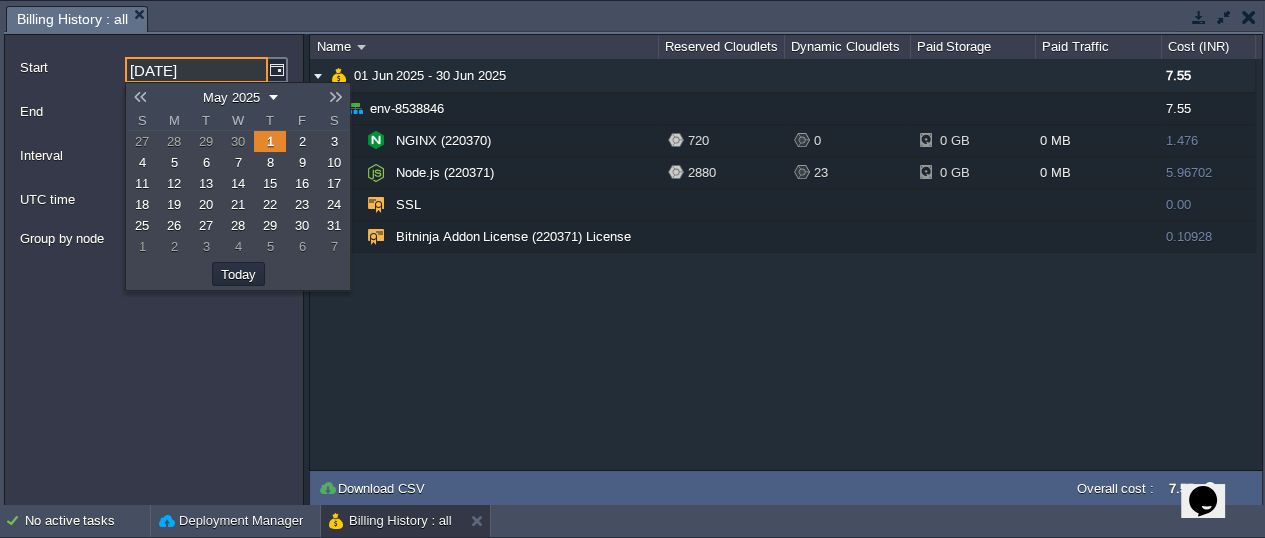 click at bounding box center [140, 97] 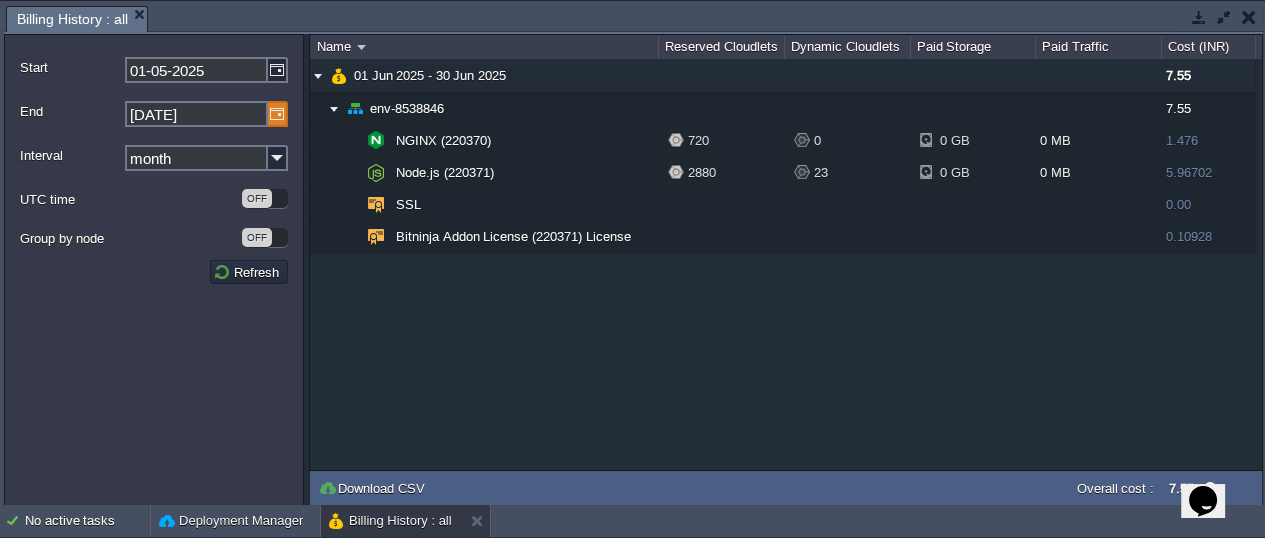 click at bounding box center (278, 114) 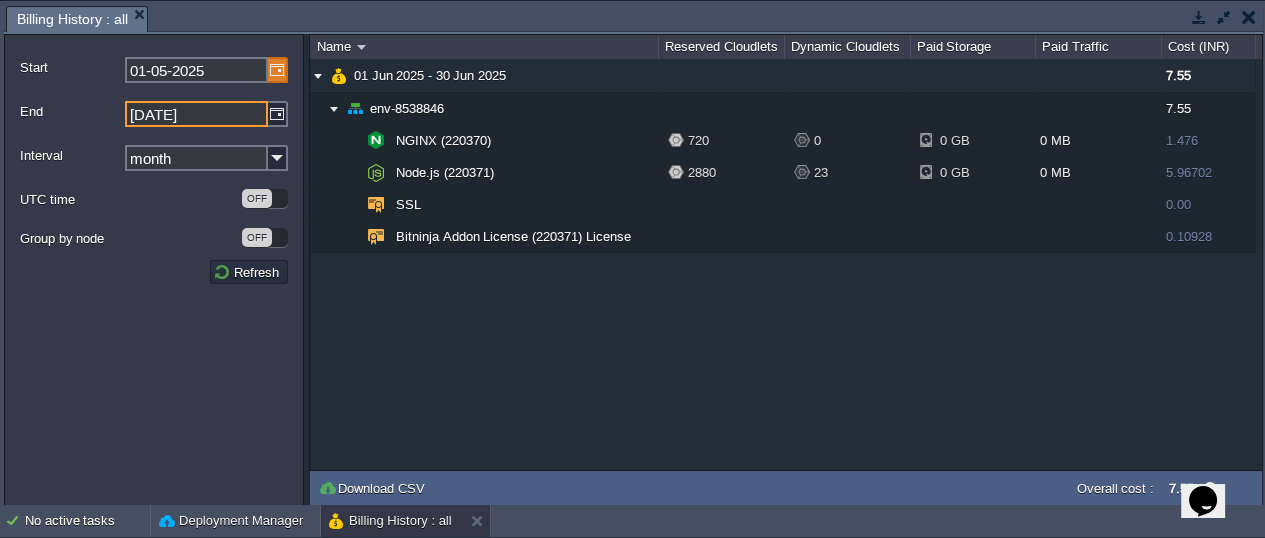click at bounding box center [278, 70] 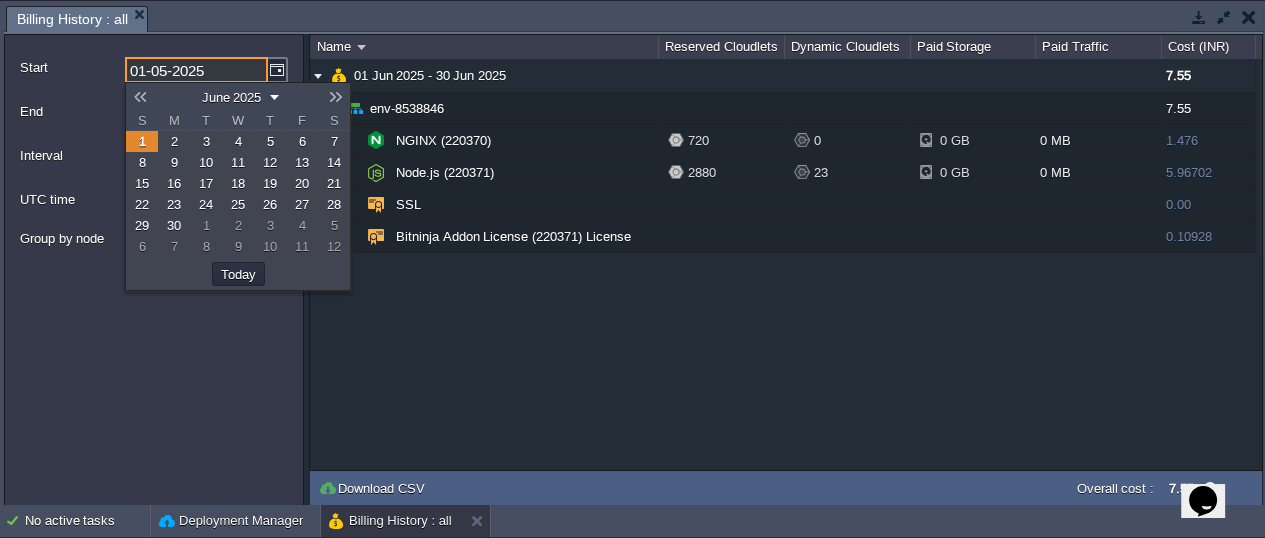 click at bounding box center (336, 97) 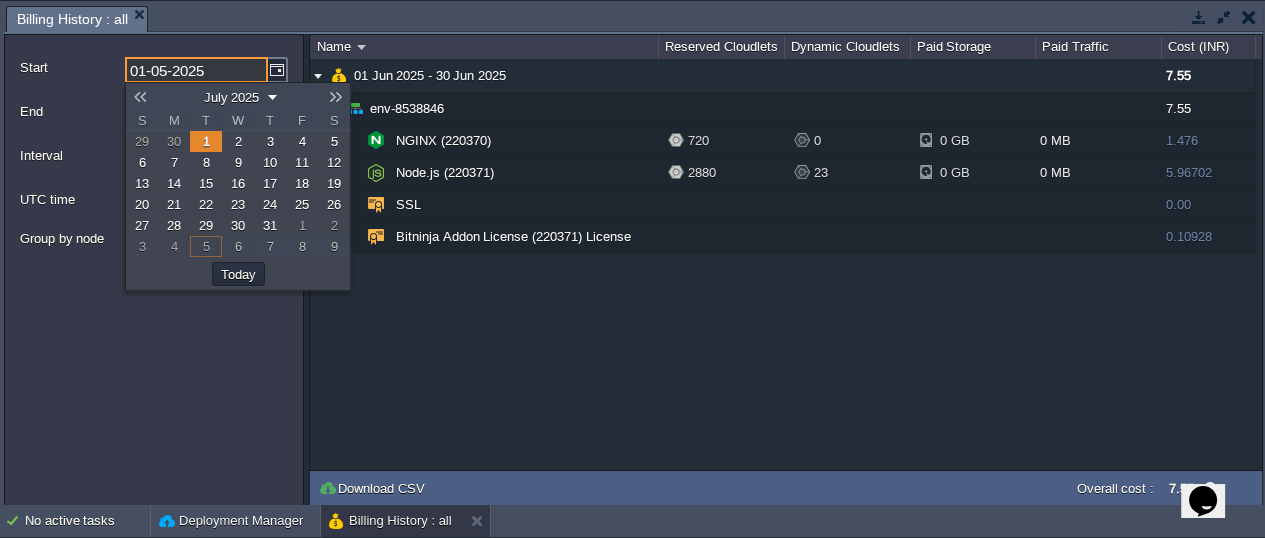 click on "1" at bounding box center (206, 141) 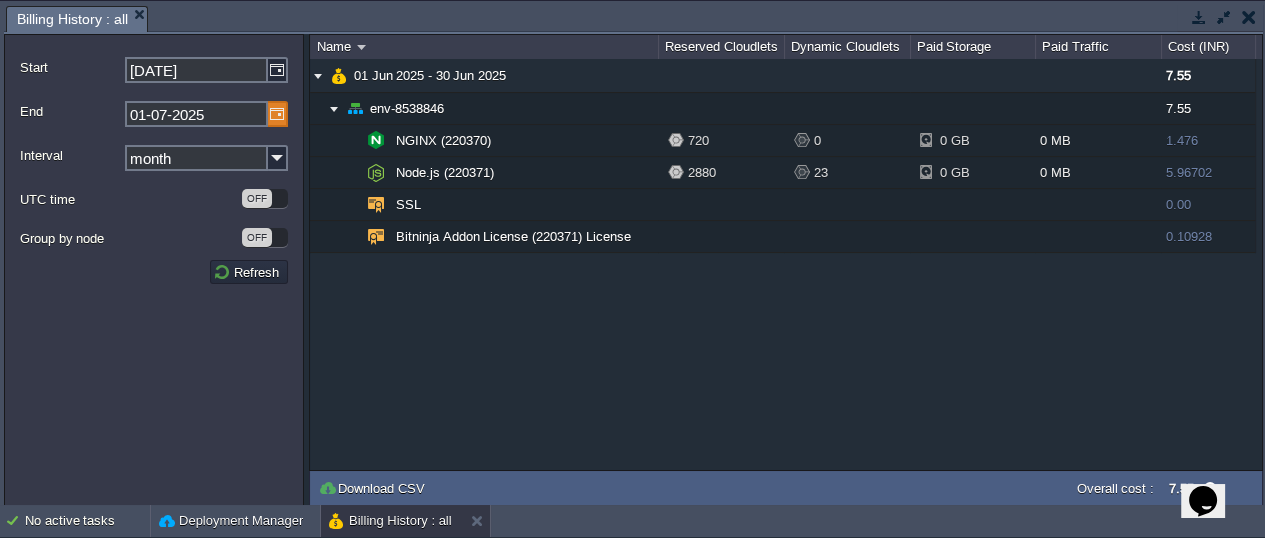 click at bounding box center (278, 114) 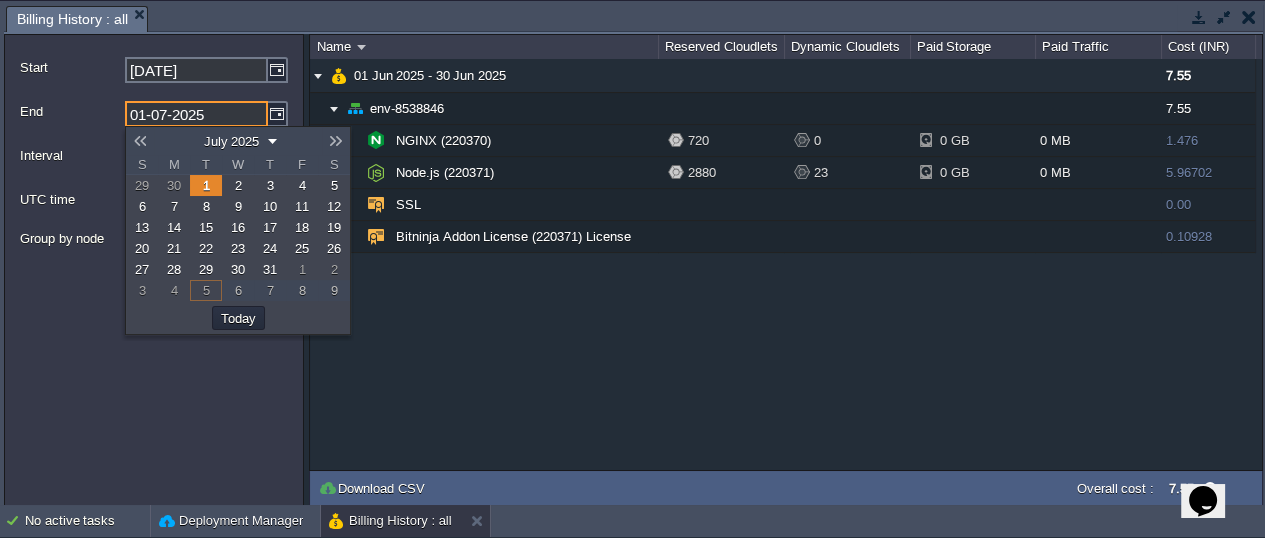 click on "31" at bounding box center [270, 269] 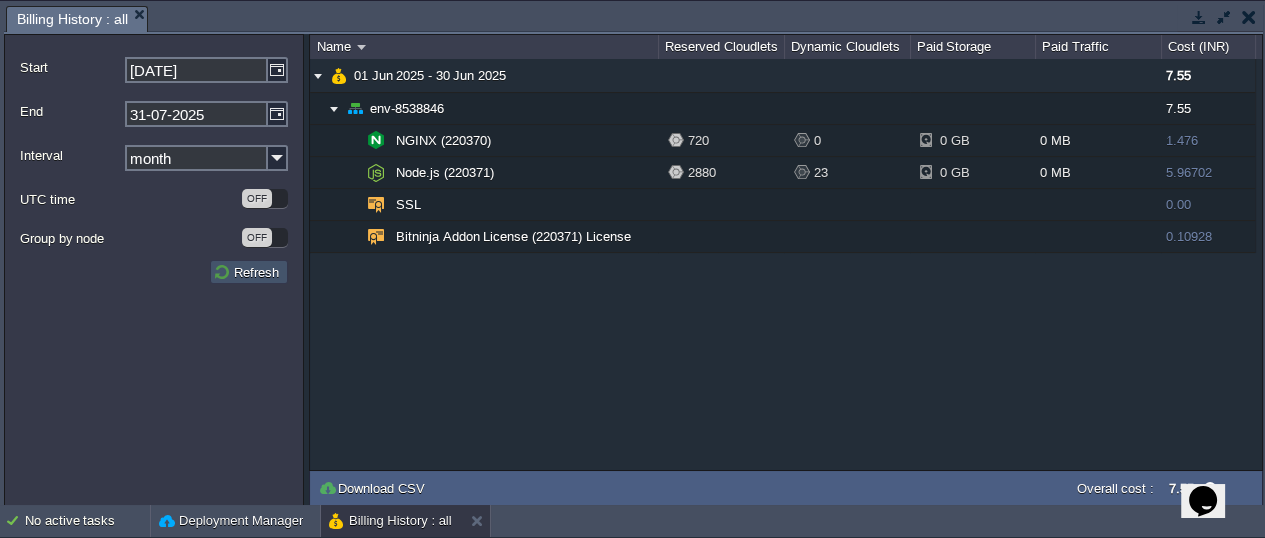 click on "Refresh" at bounding box center (249, 272) 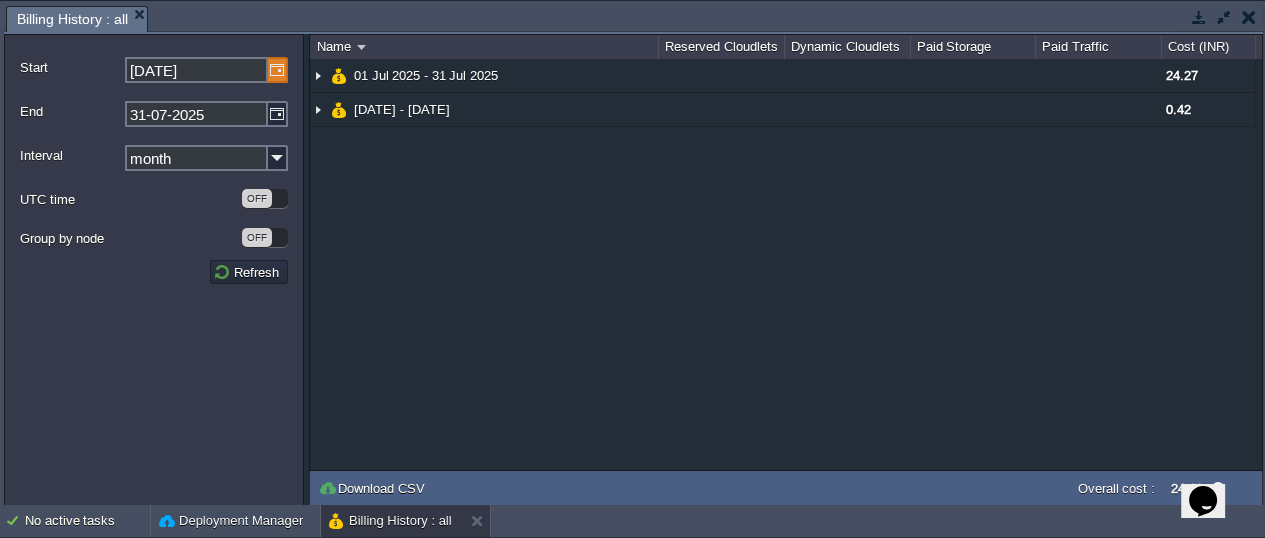 click at bounding box center [278, 70] 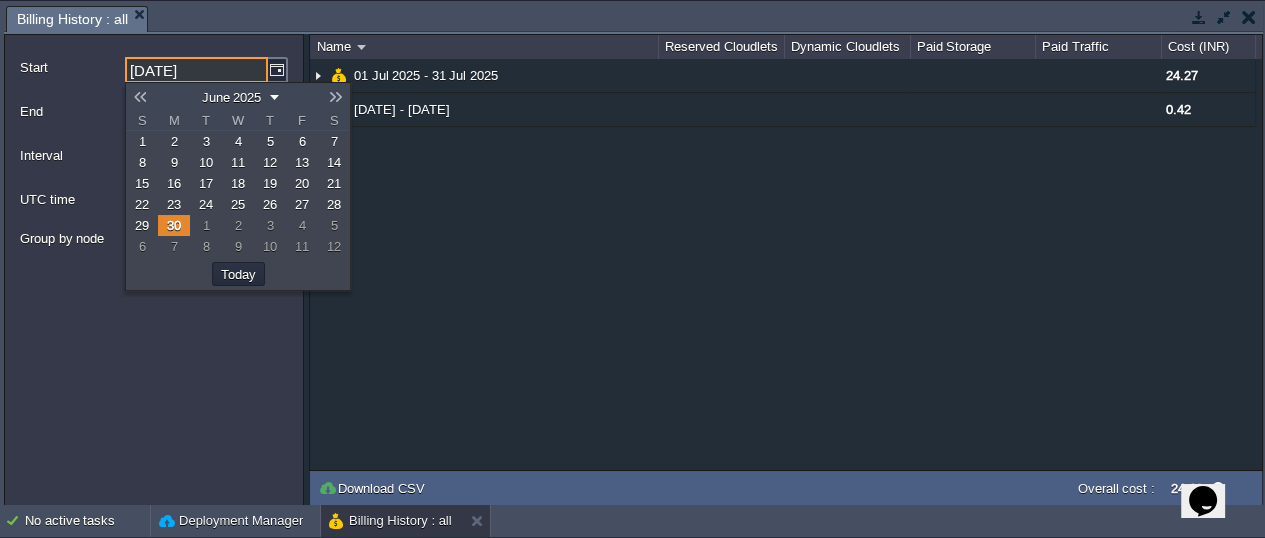 click on "1" at bounding box center [142, 141] 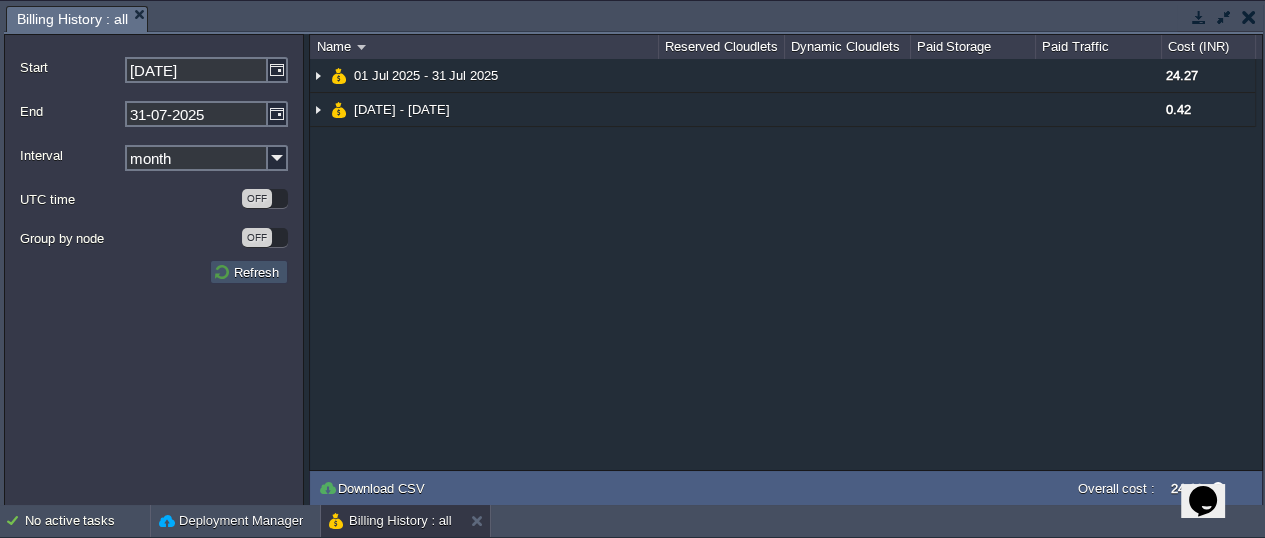 click on "Refresh" at bounding box center [249, 272] 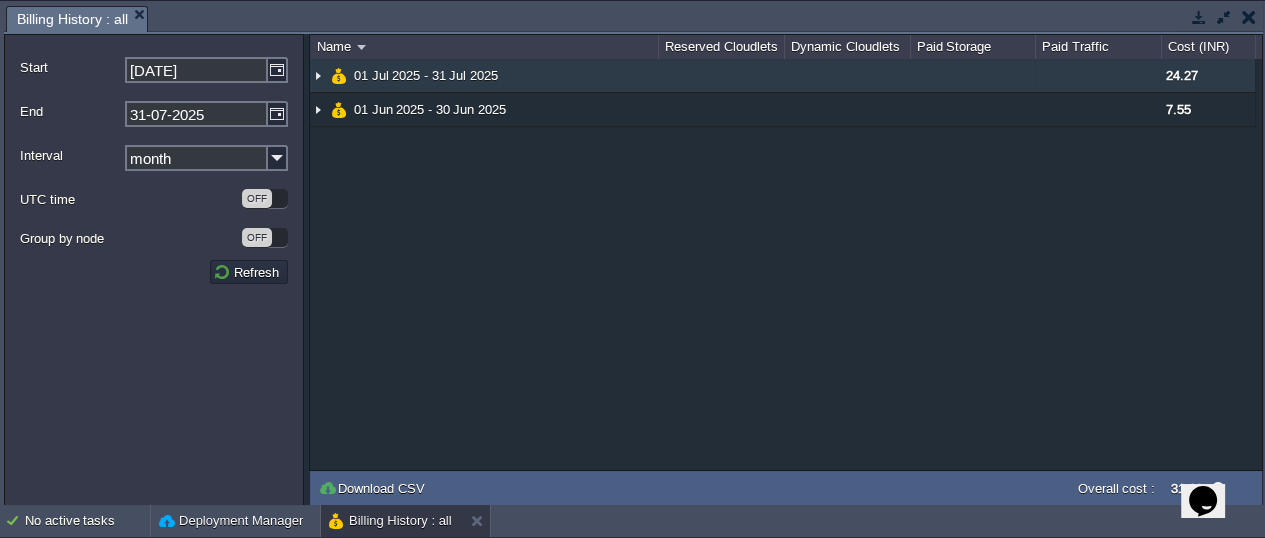 click at bounding box center (318, 75) 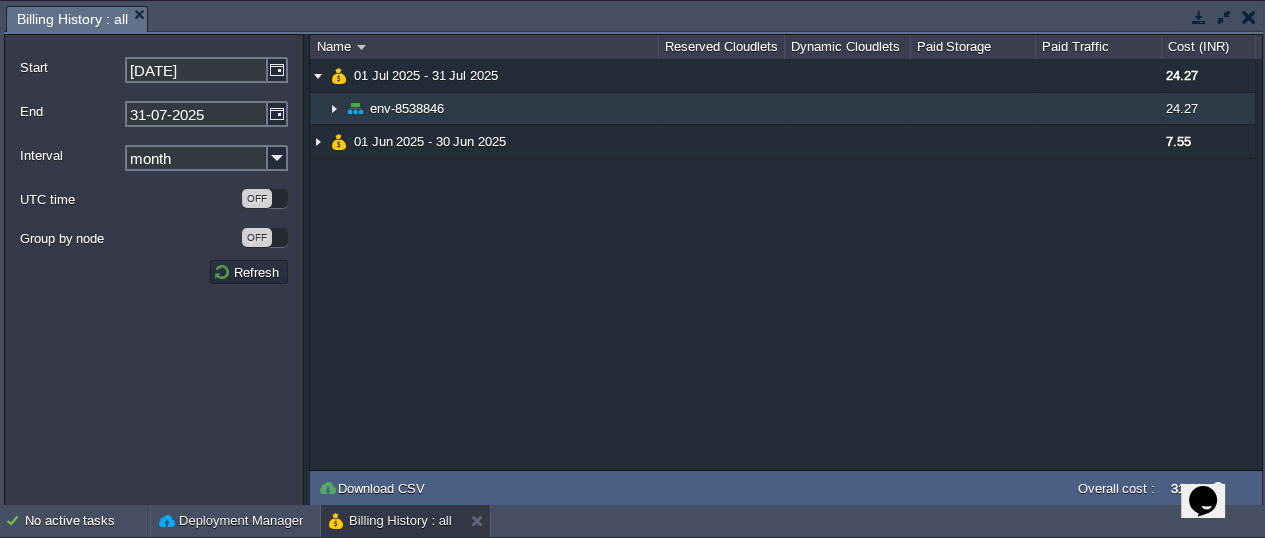 click at bounding box center [334, 108] 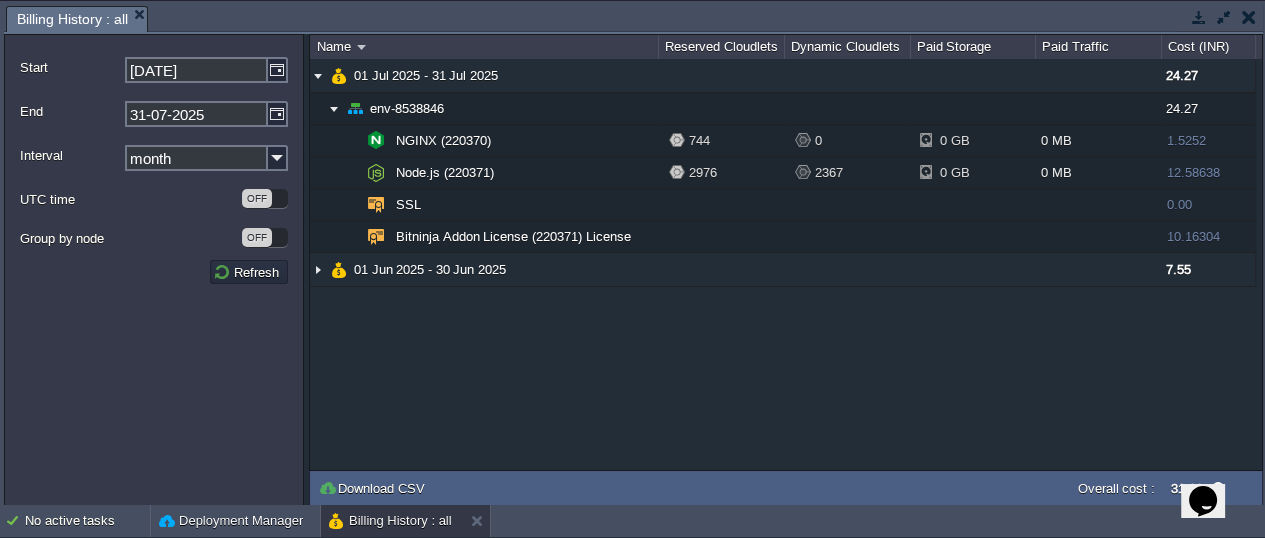 click at bounding box center (1224, 17) 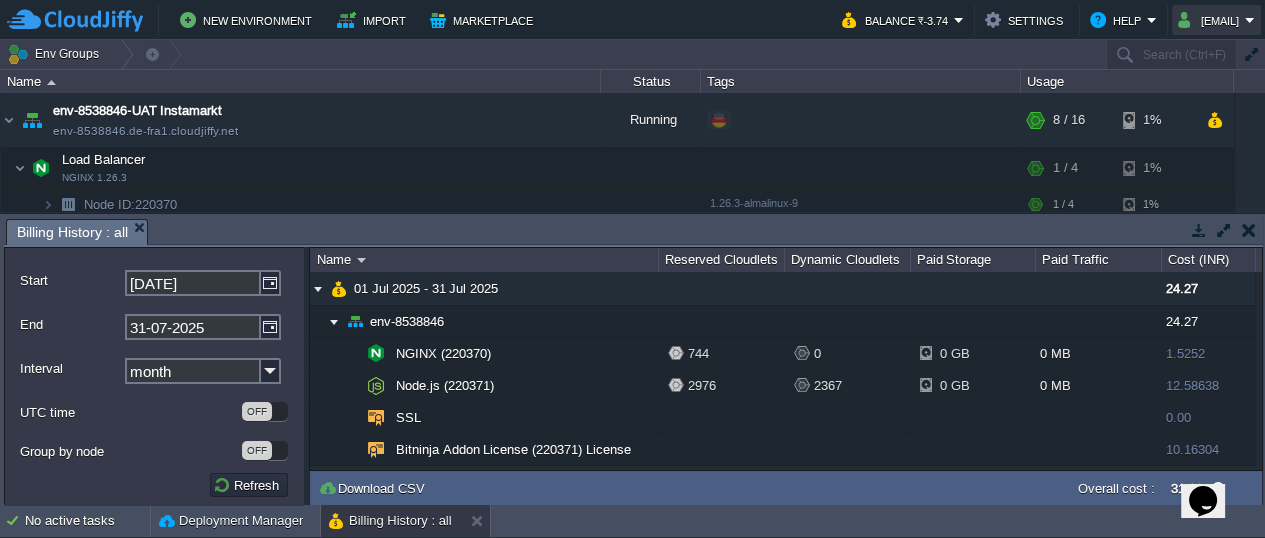 click on "instamarktdev@example.com" at bounding box center (1211, 20) 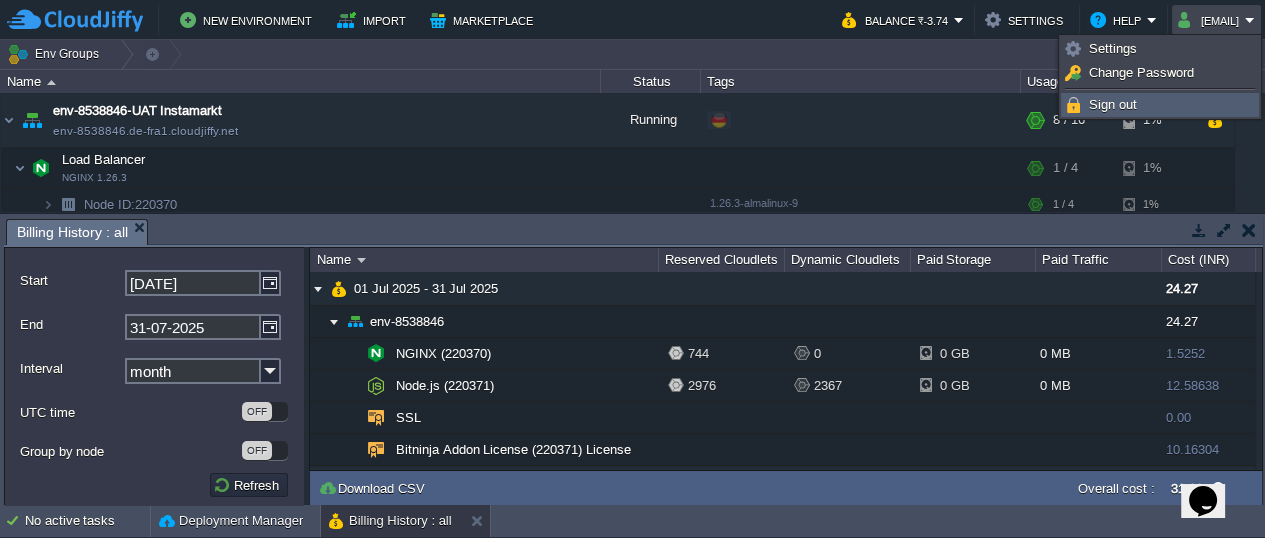 click on "Sign out" at bounding box center (1113, 104) 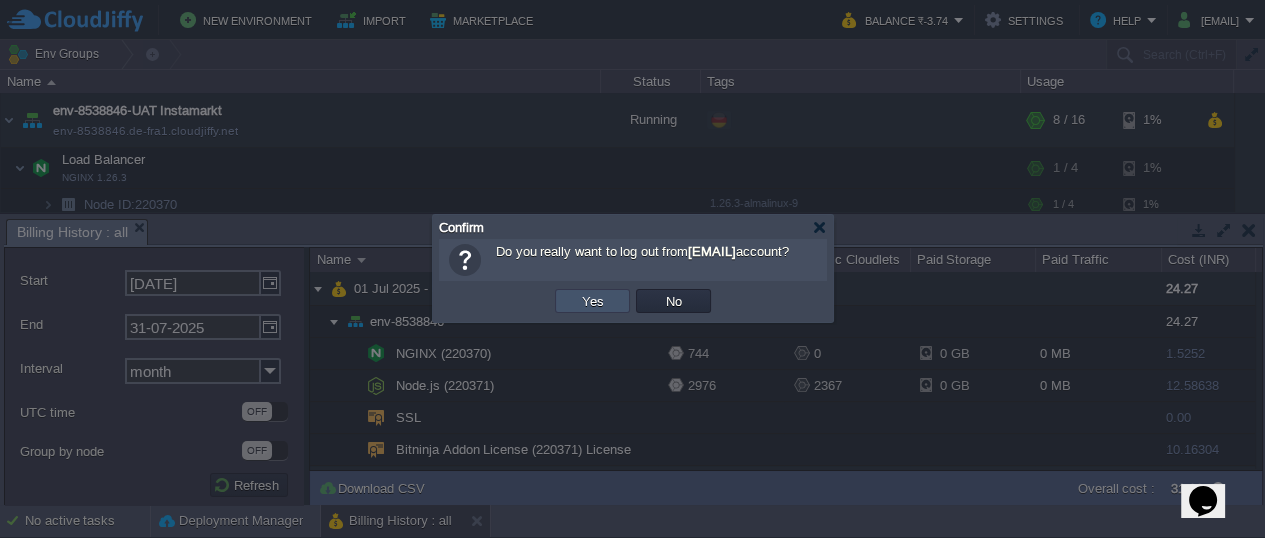 click on "Yes" at bounding box center (593, 301) 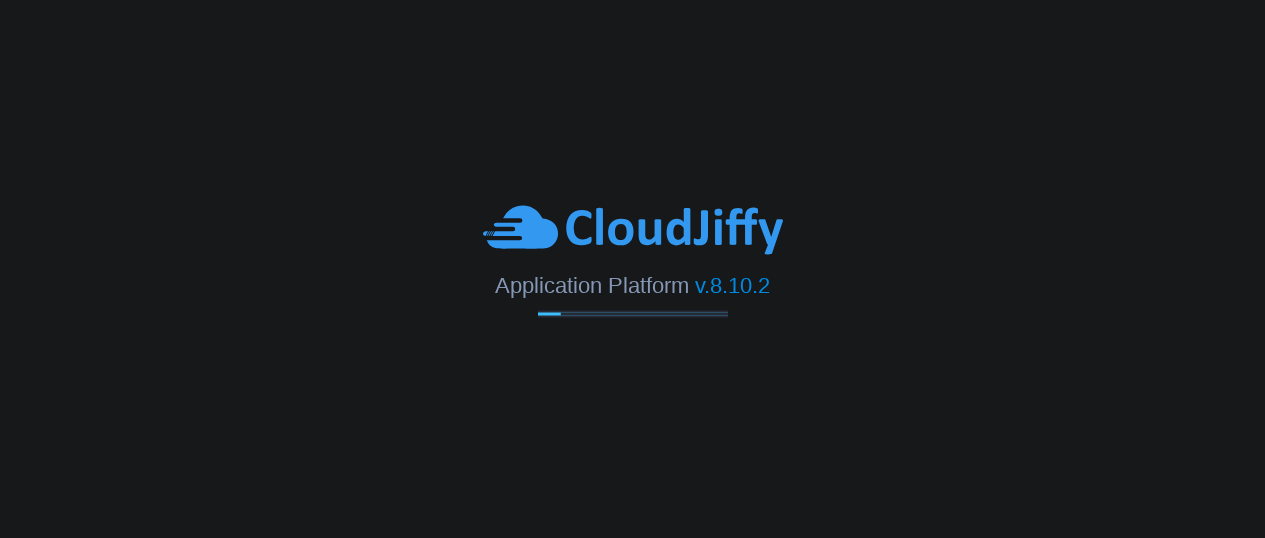 scroll, scrollTop: 0, scrollLeft: 0, axis: both 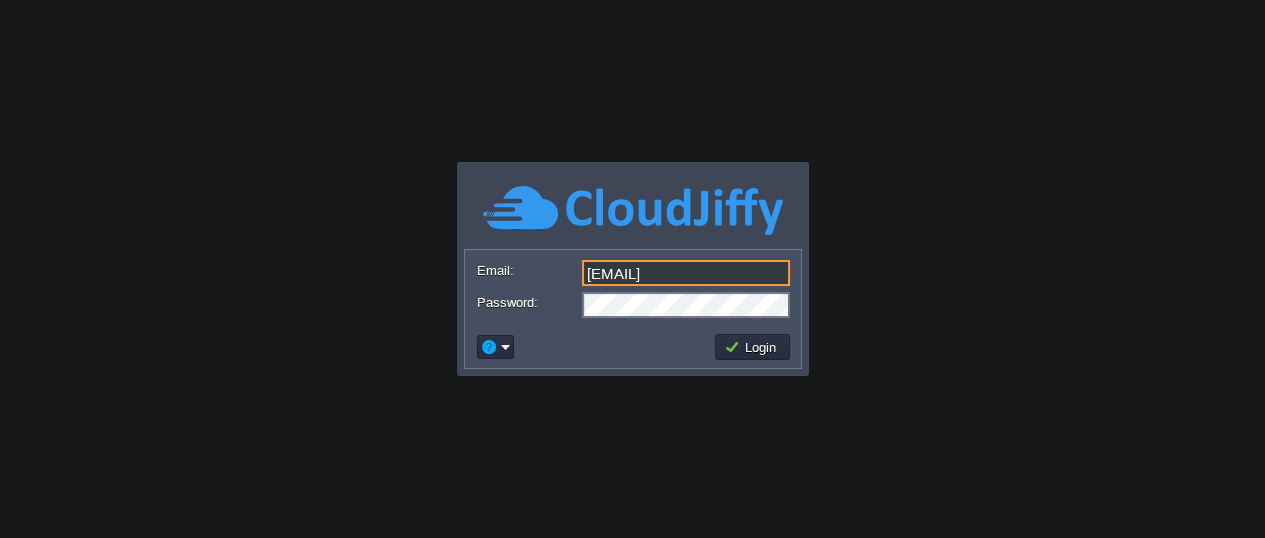 drag, startPoint x: 755, startPoint y: 277, endPoint x: 578, endPoint y: 261, distance: 177.7217 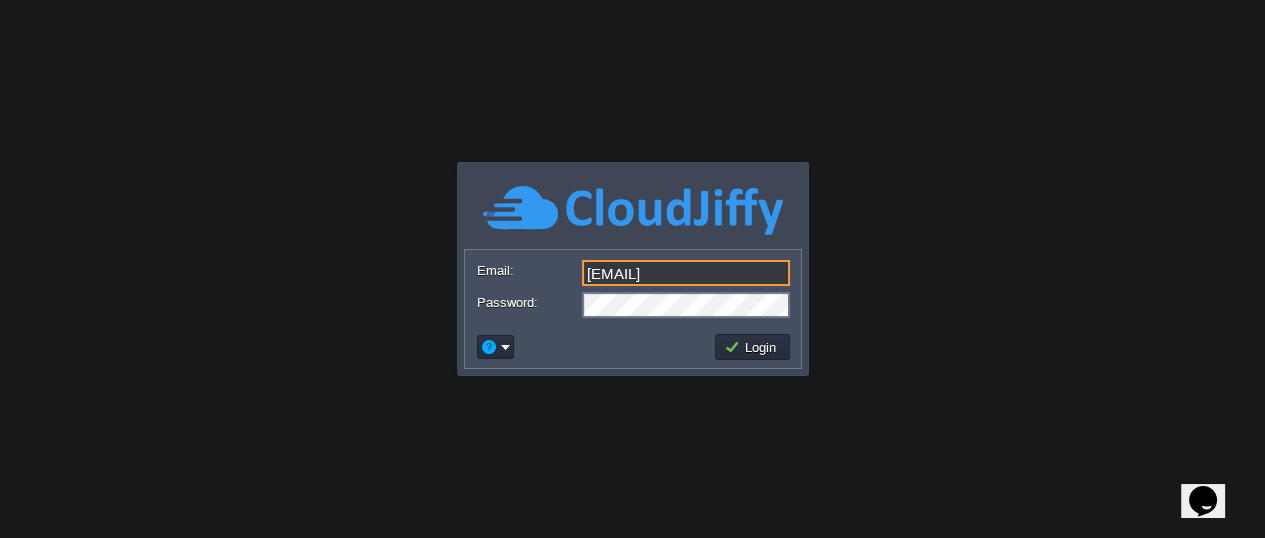 scroll, scrollTop: 0, scrollLeft: 0, axis: both 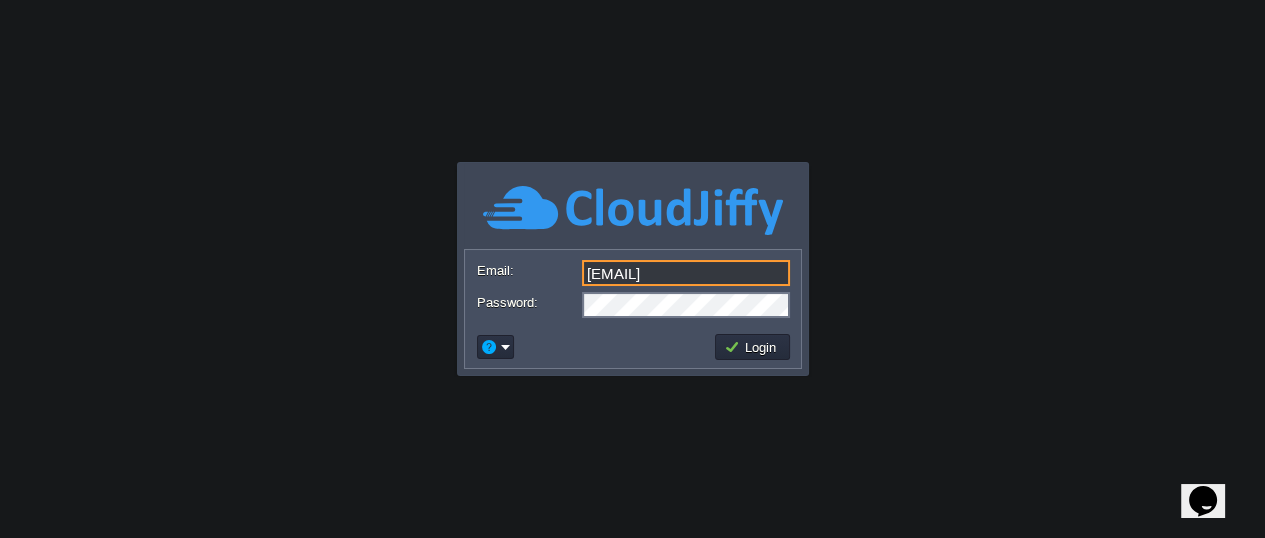 type on "tufcondevacc@example.com" 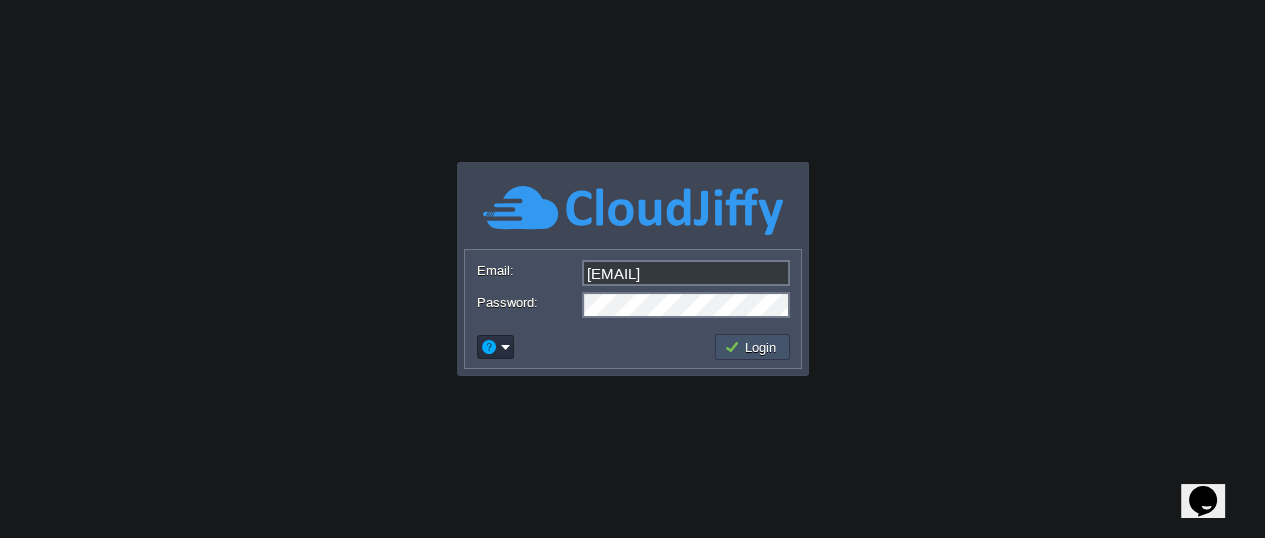 click on "Login" at bounding box center [753, 347] 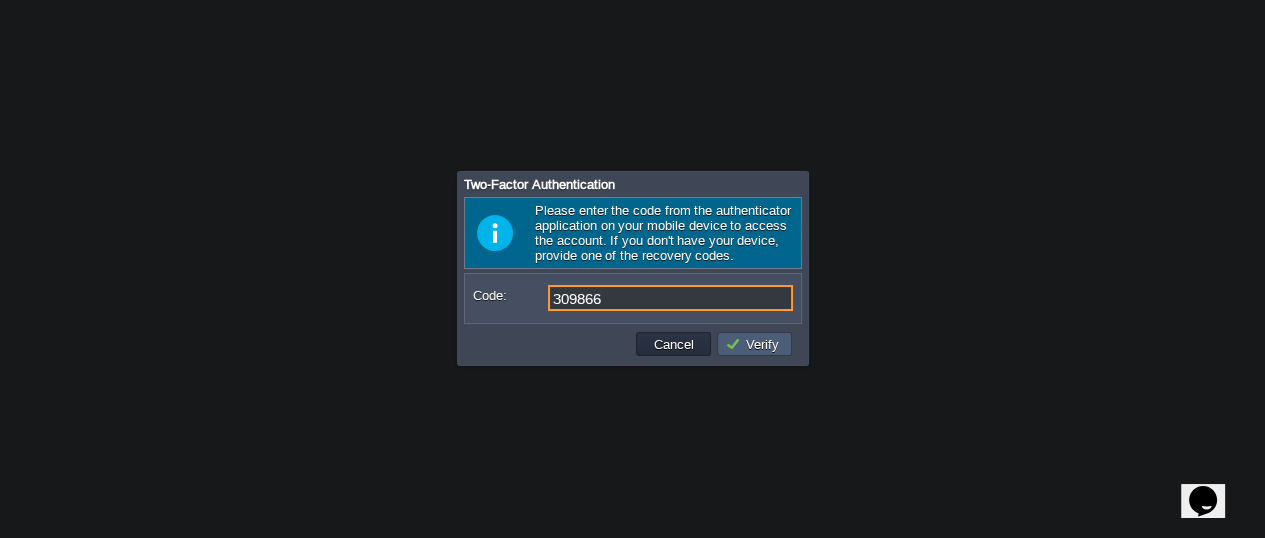 type on "309866" 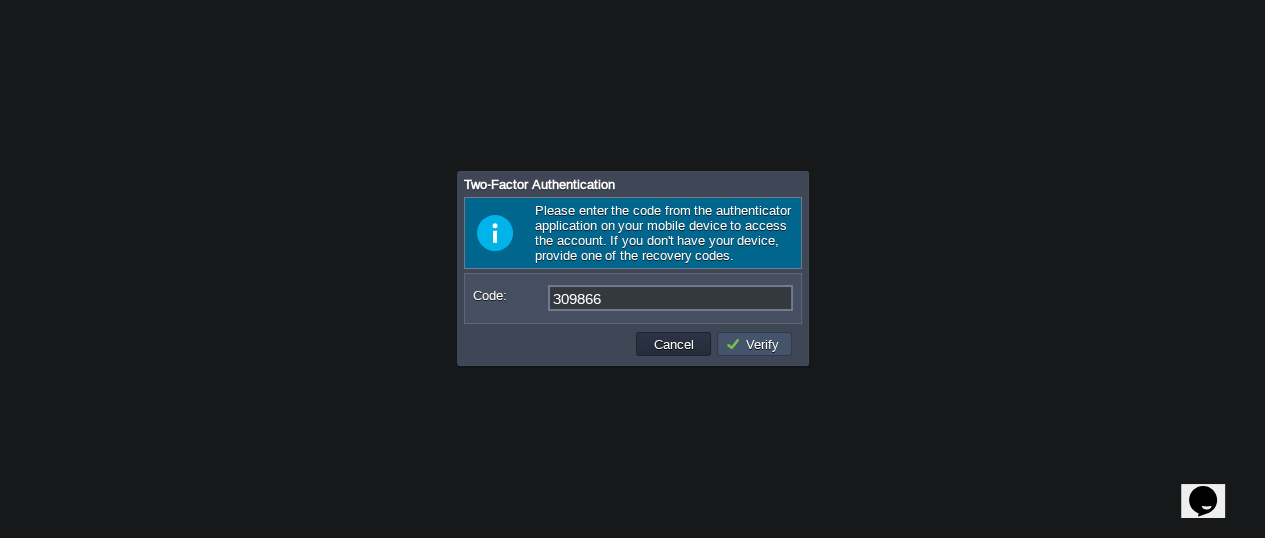 click on "Verify" at bounding box center (755, 344) 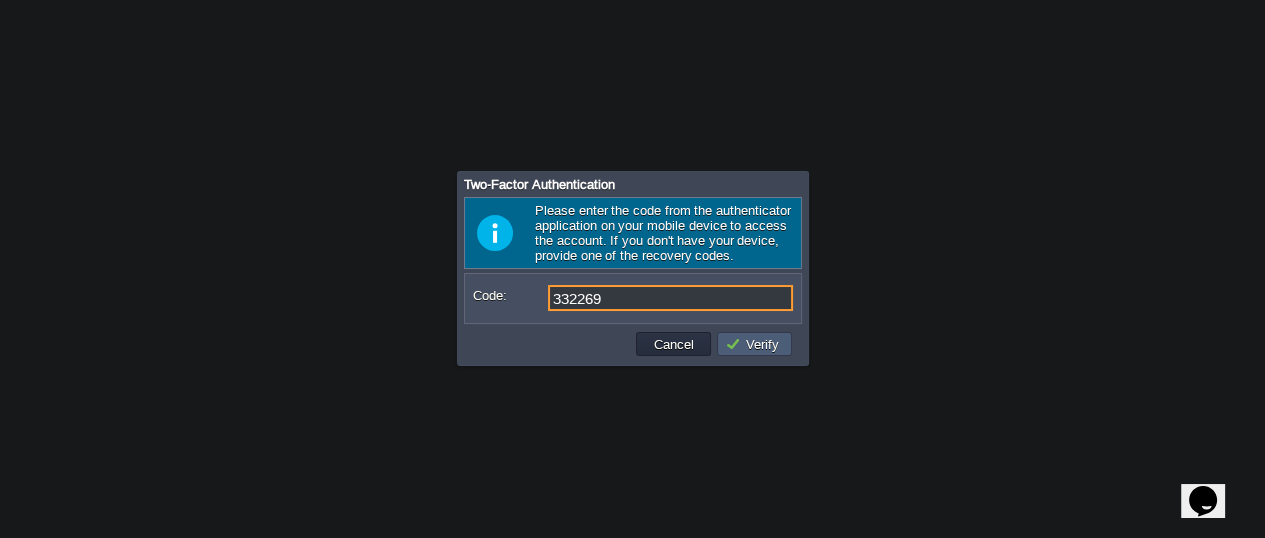 type on "332269" 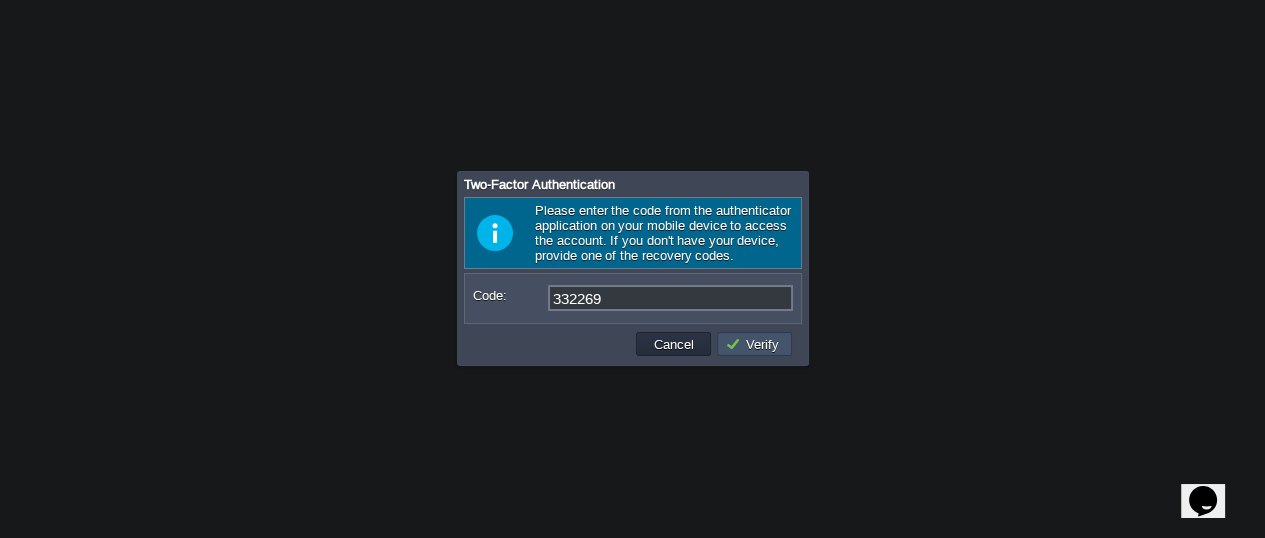 click on "Verify" at bounding box center [755, 344] 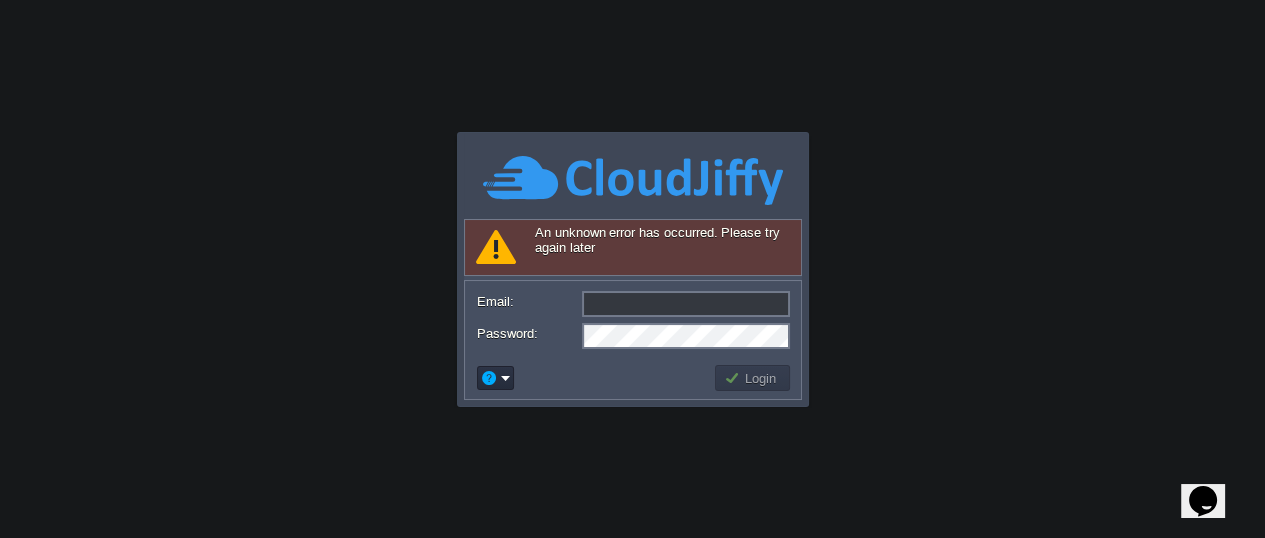 type on "tufcondevacc@example.com" 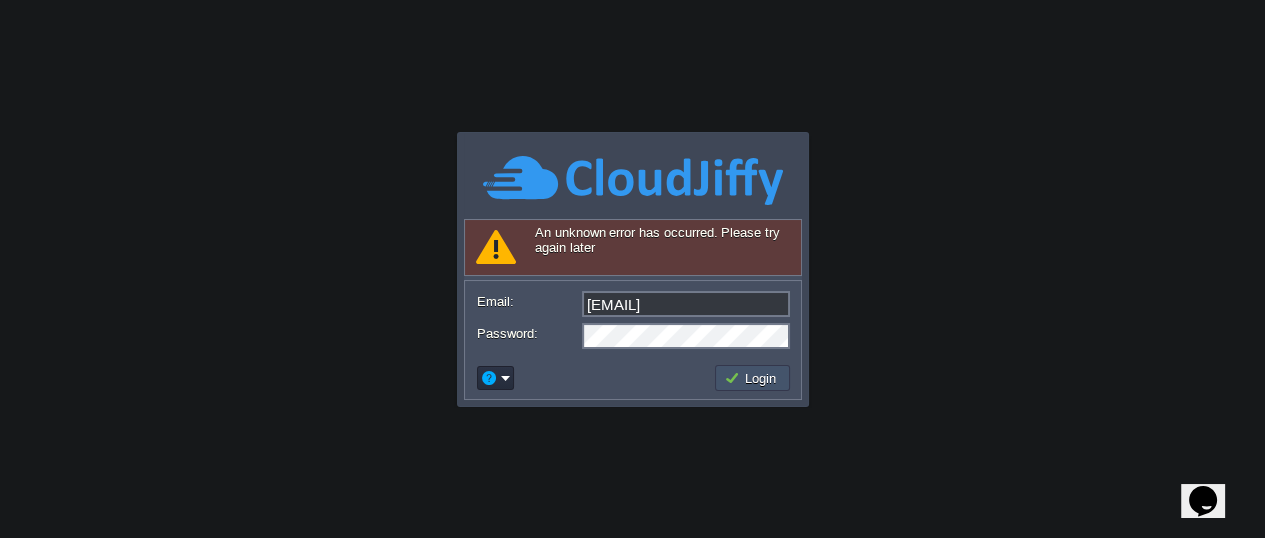 click on "Login" at bounding box center (753, 378) 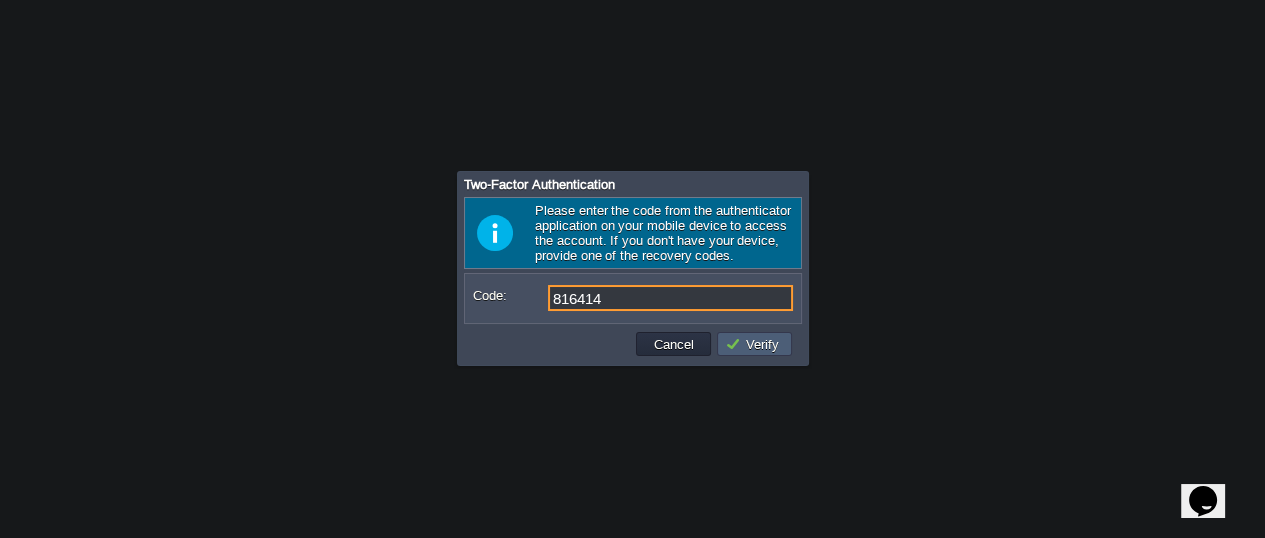 type on "816414" 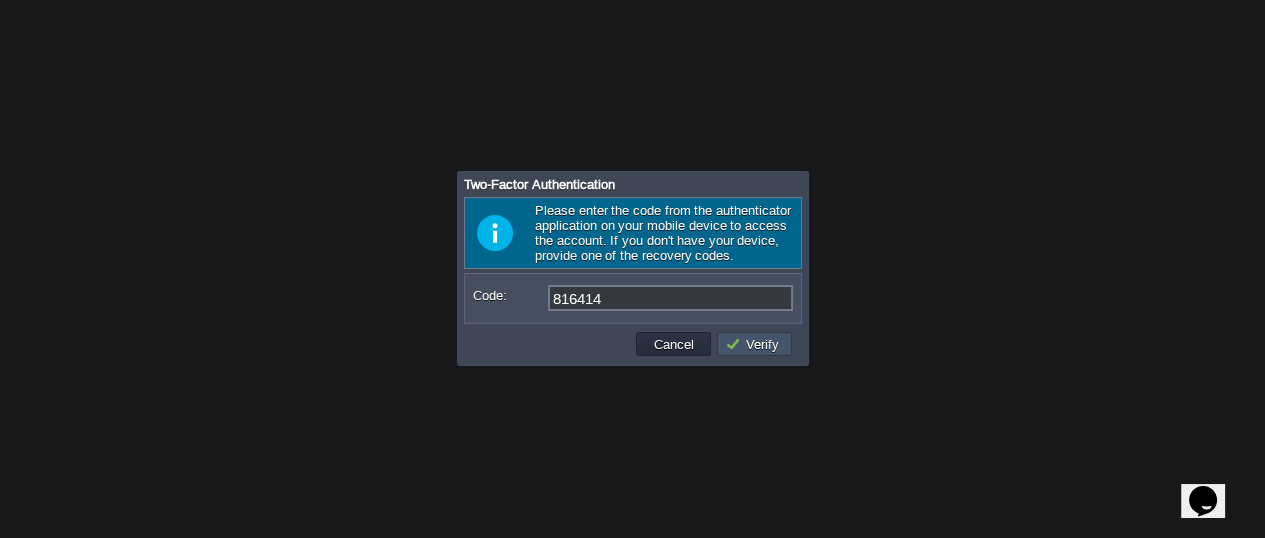 click on "Verify" at bounding box center (755, 344) 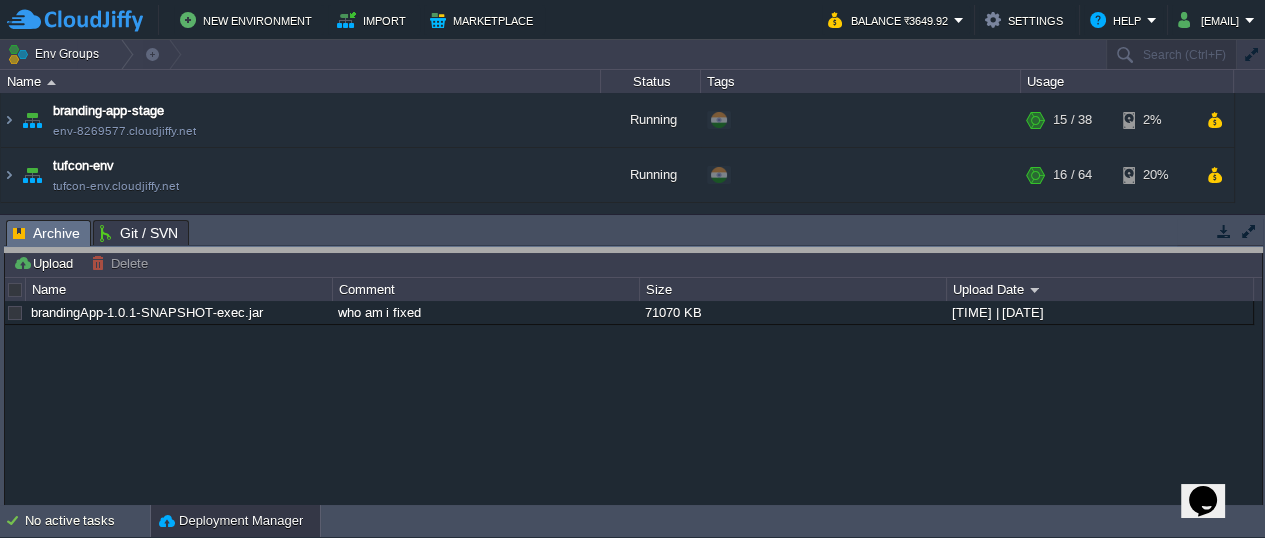 drag, startPoint x: 835, startPoint y: 232, endPoint x: 834, endPoint y: 263, distance: 31.016125 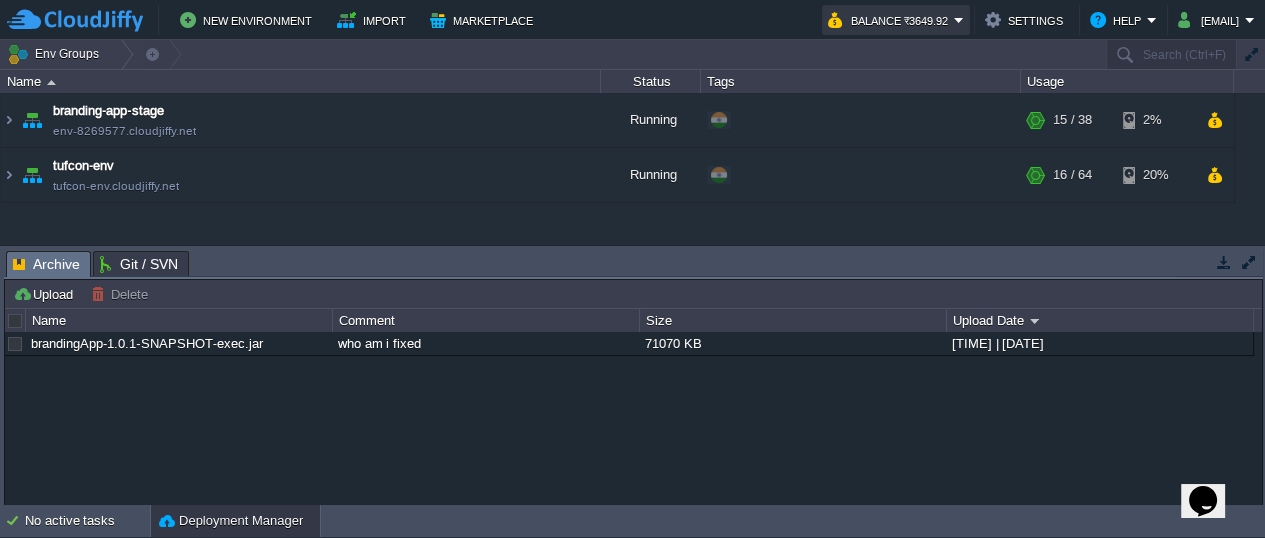 click on "Balance ₹3649.92" at bounding box center (891, 20) 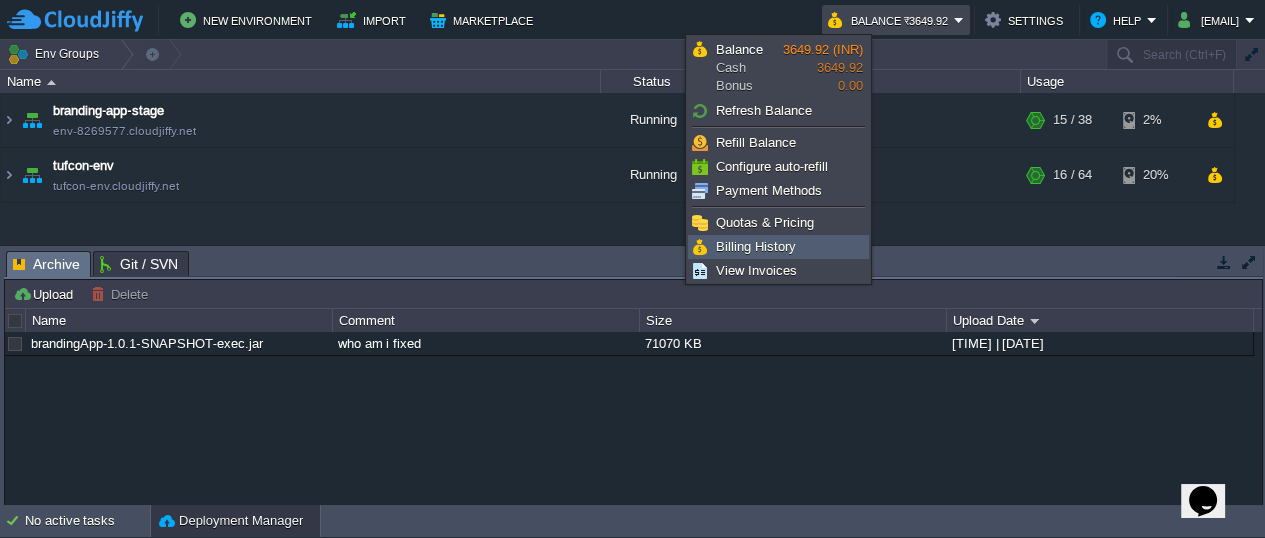 click on "Billing History" at bounding box center [756, 246] 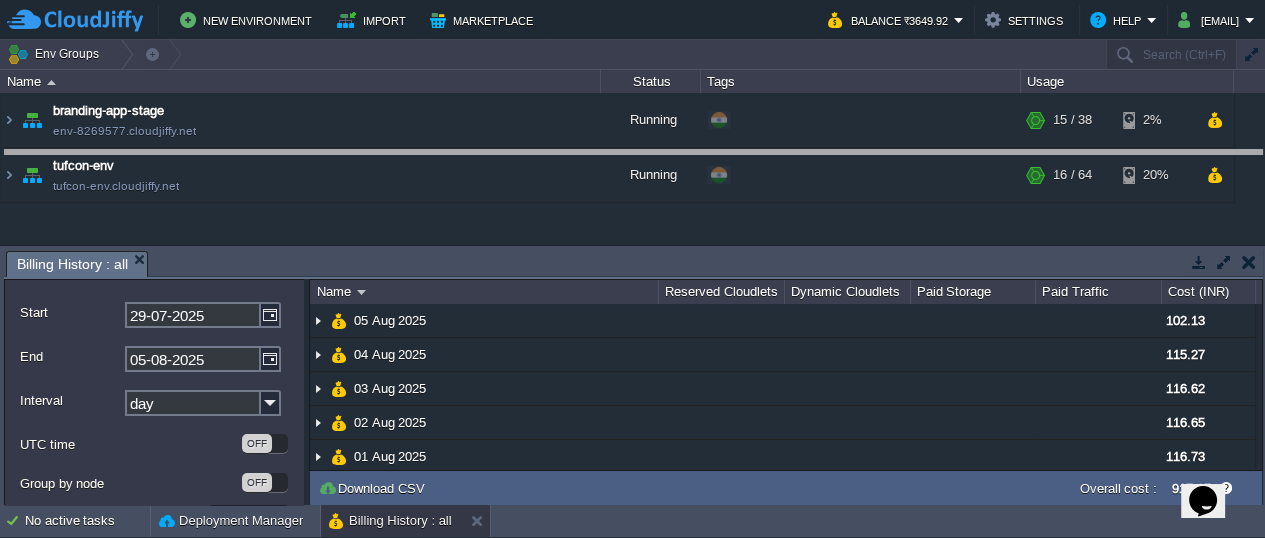 drag, startPoint x: 732, startPoint y: 257, endPoint x: 736, endPoint y: 156, distance: 101.07918 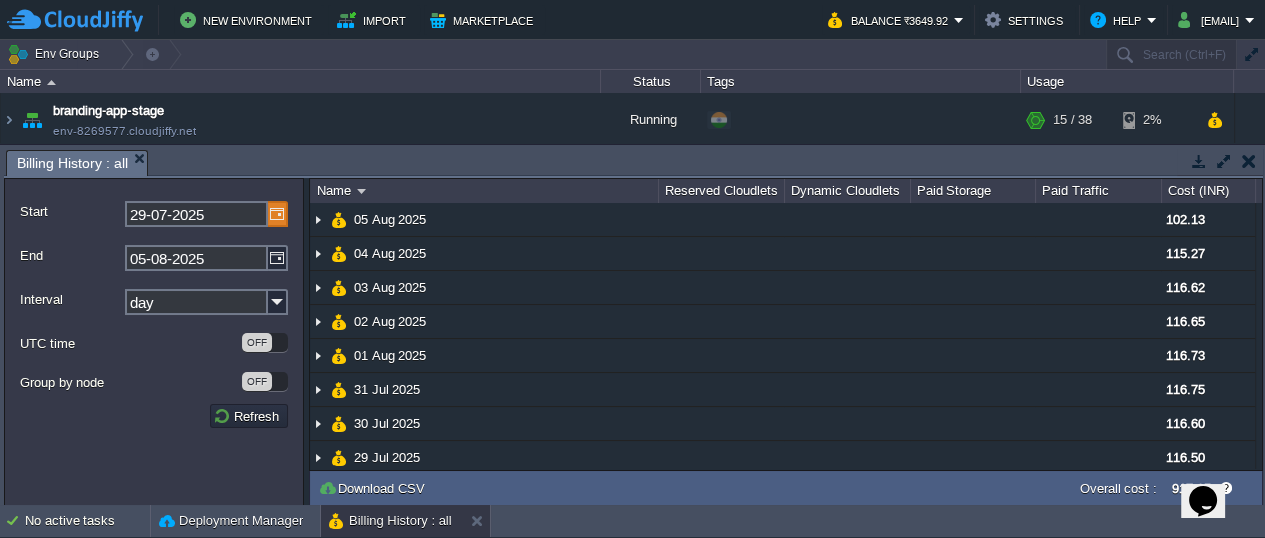 click at bounding box center [278, 214] 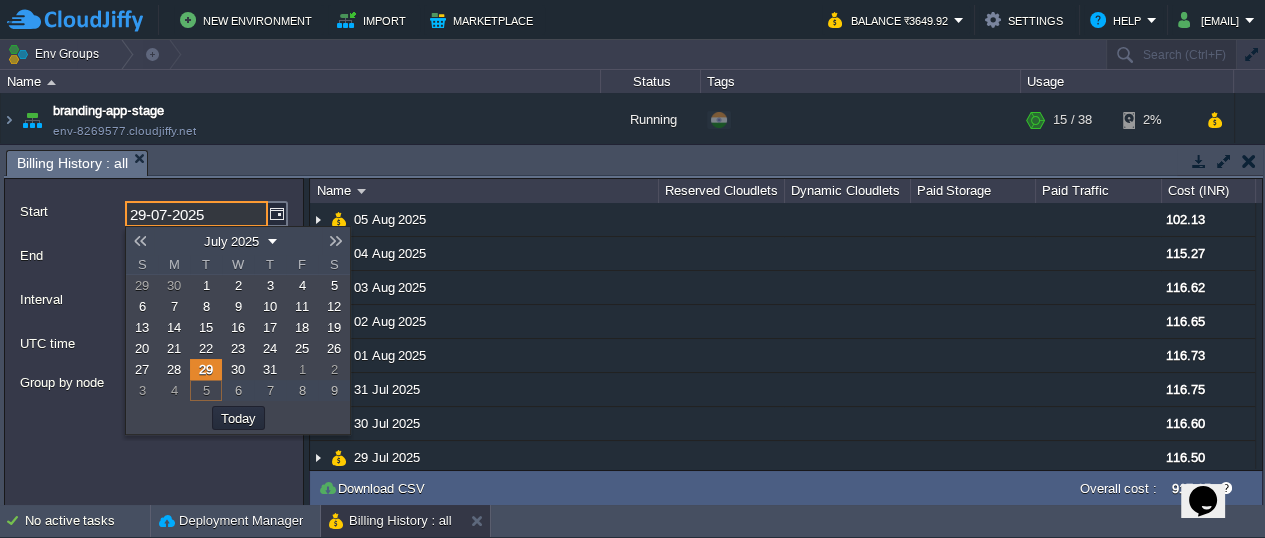 click on "1" at bounding box center (206, 285) 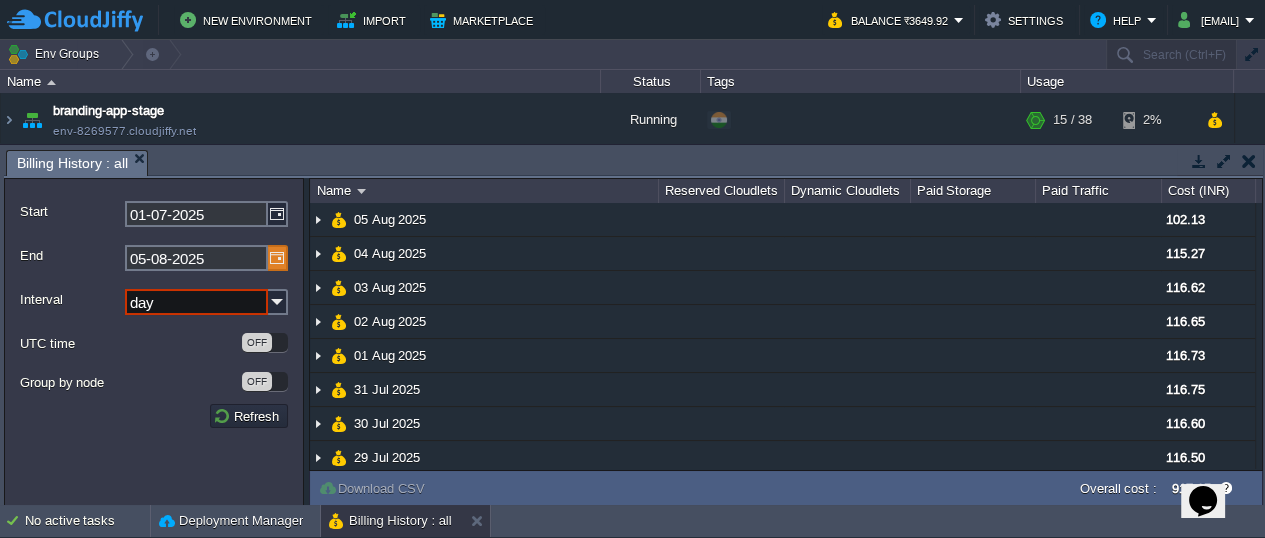 click at bounding box center (278, 258) 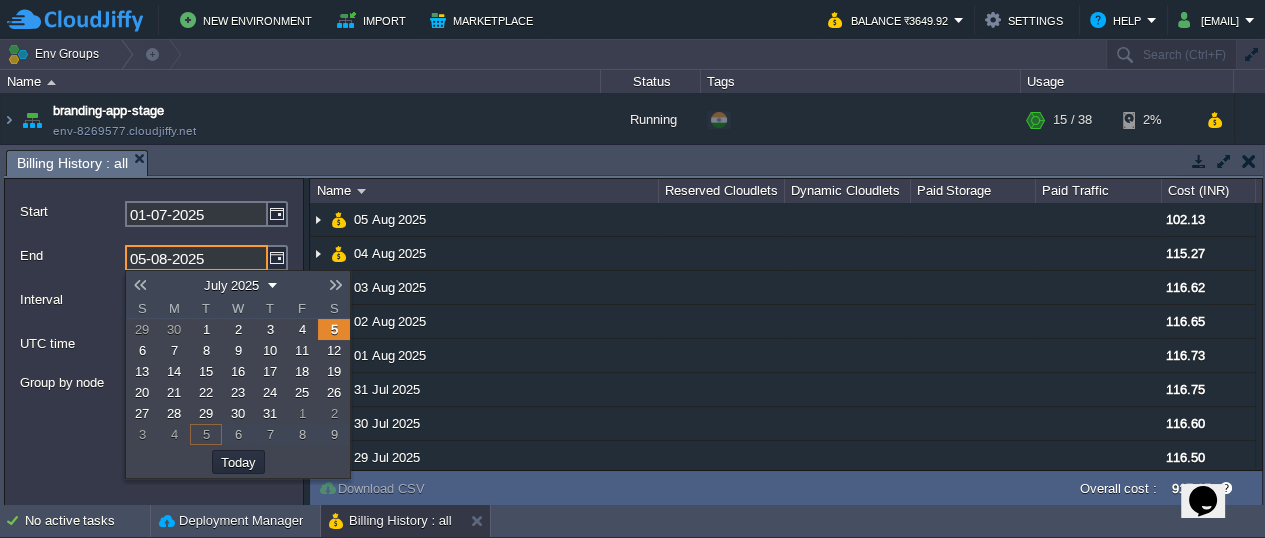 click at bounding box center [140, 285] 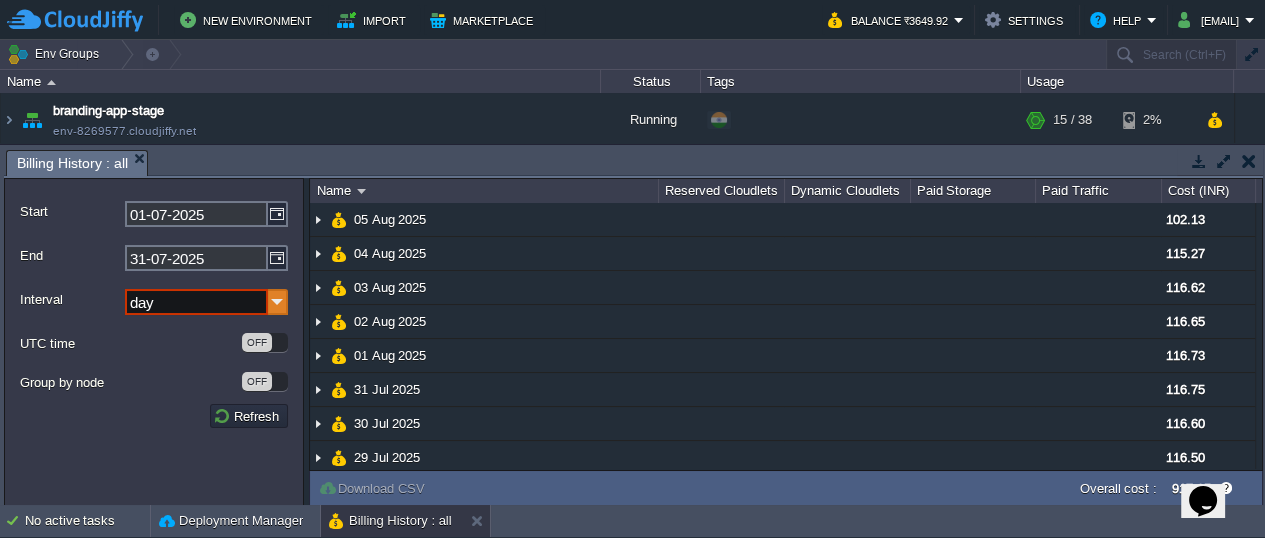 click at bounding box center (278, 302) 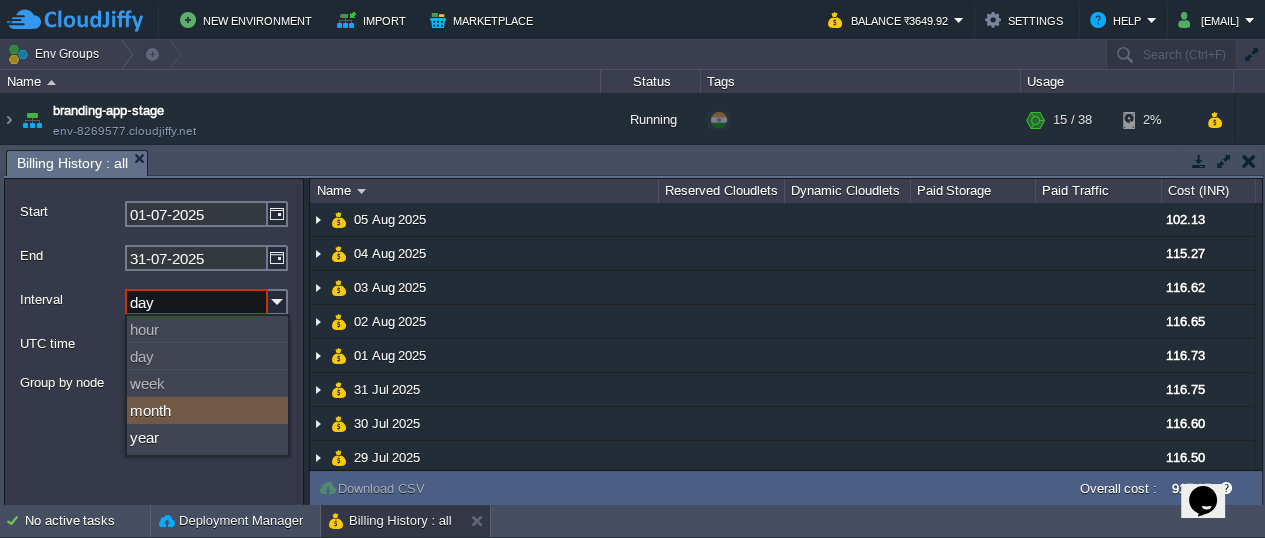 click on "month" at bounding box center (207, 410) 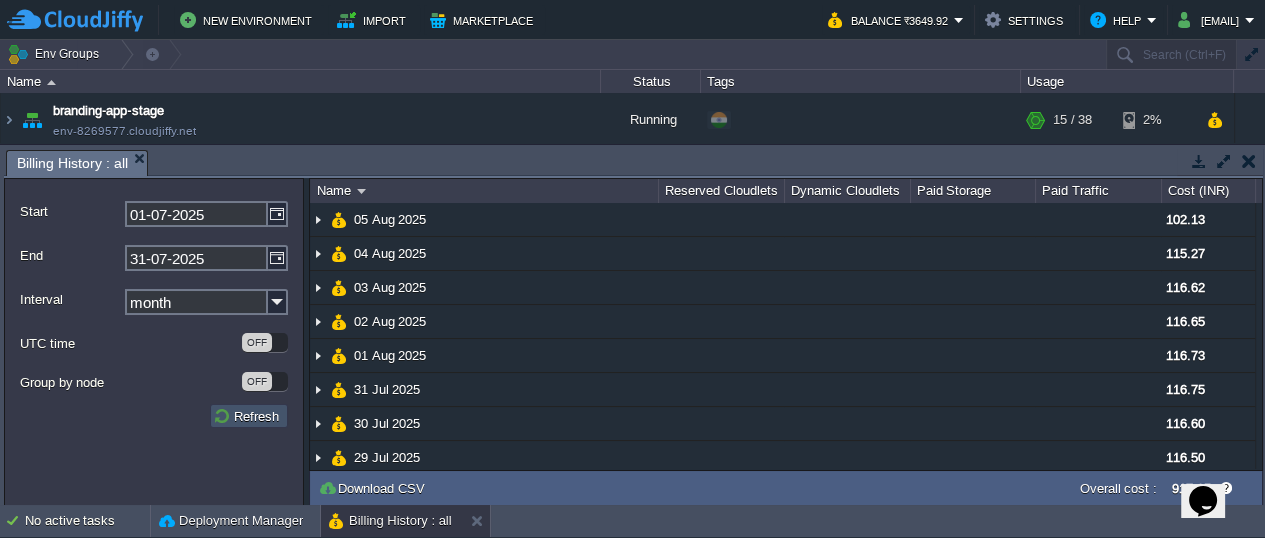 click on "Refresh" at bounding box center [249, 416] 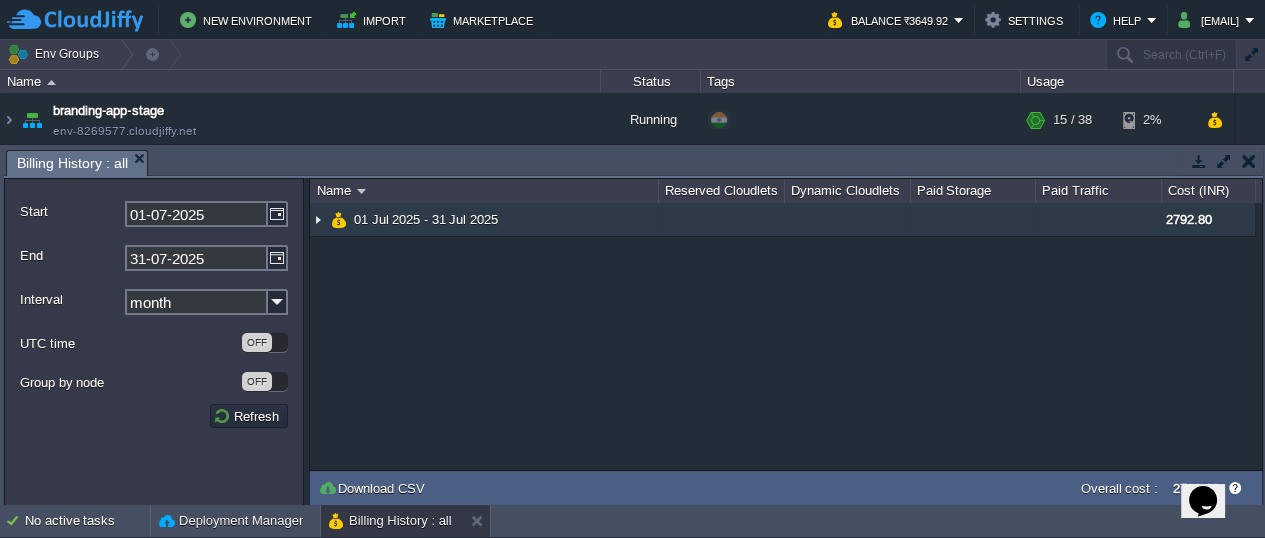 click at bounding box center (318, 219) 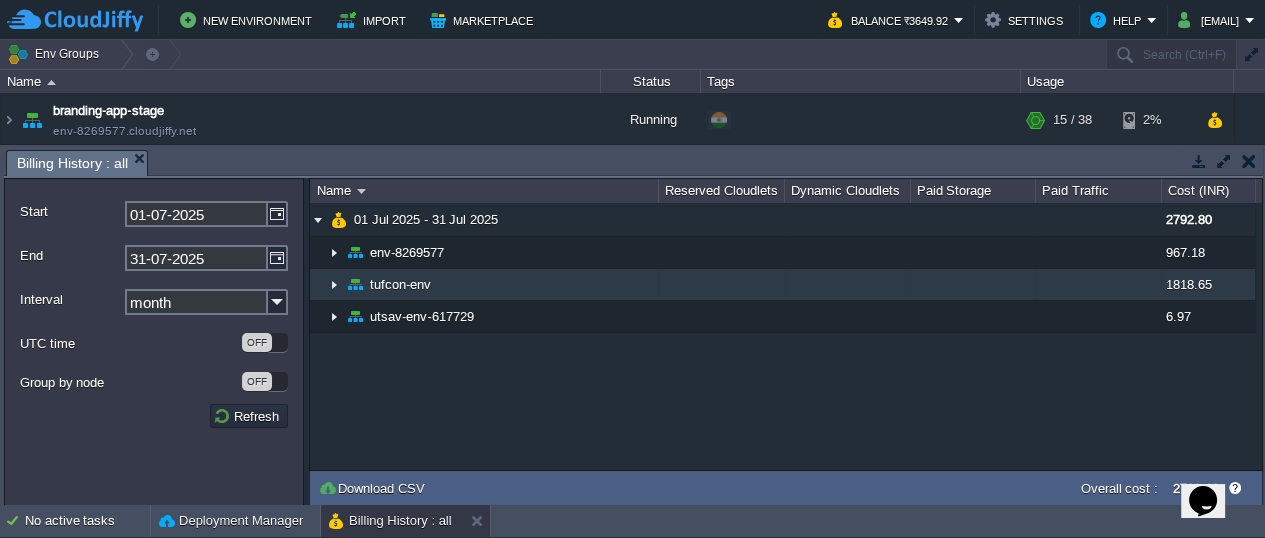 click at bounding box center [334, 284] 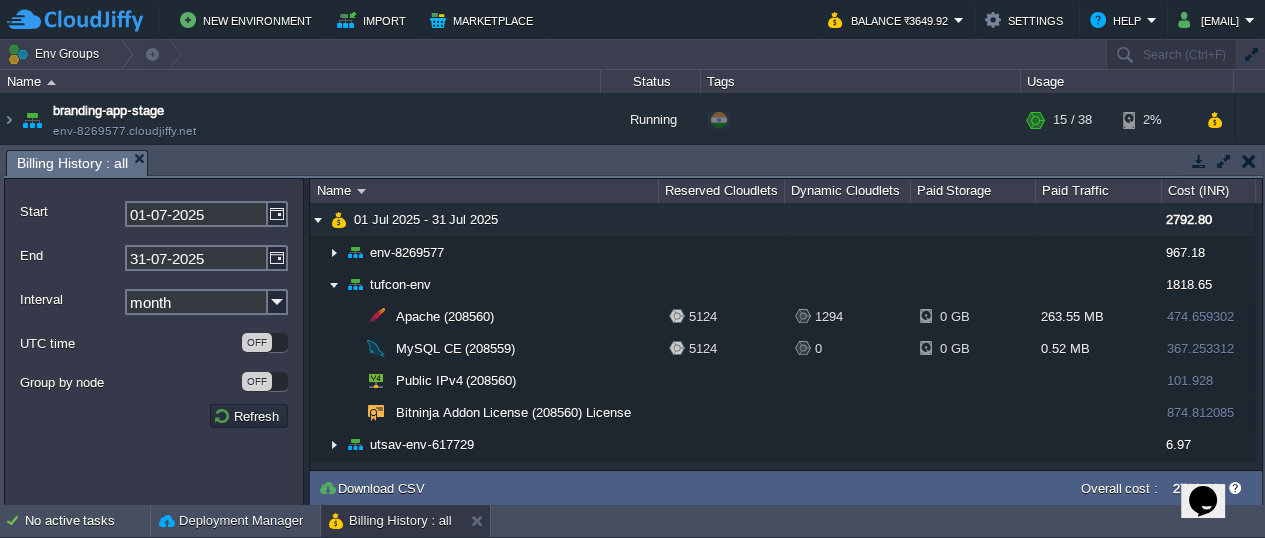 click at bounding box center [1224, 161] 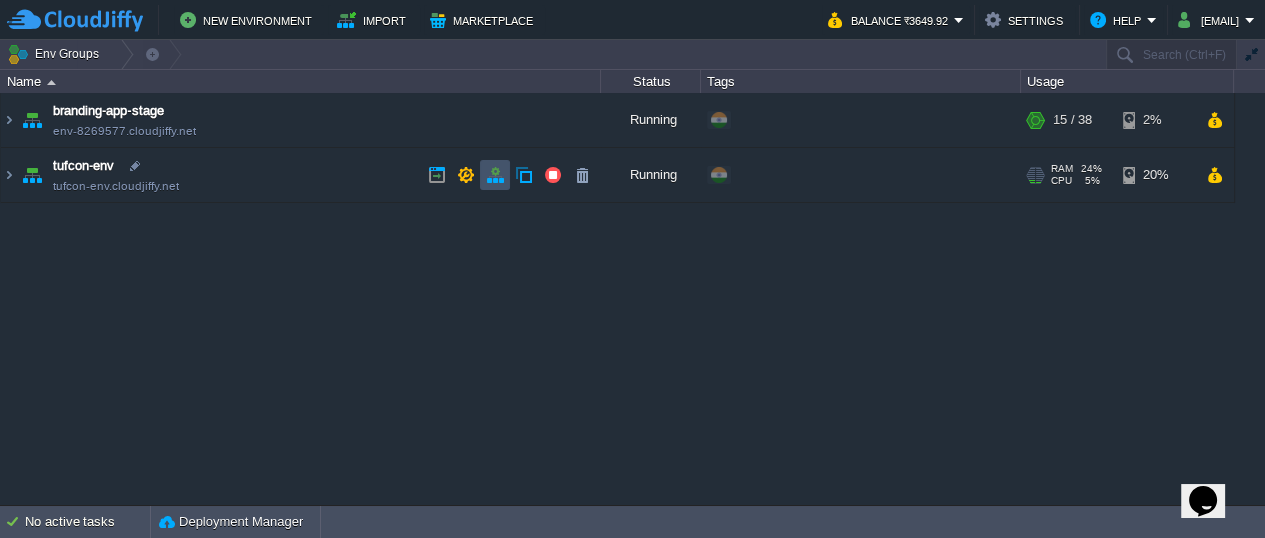 click at bounding box center [495, 175] 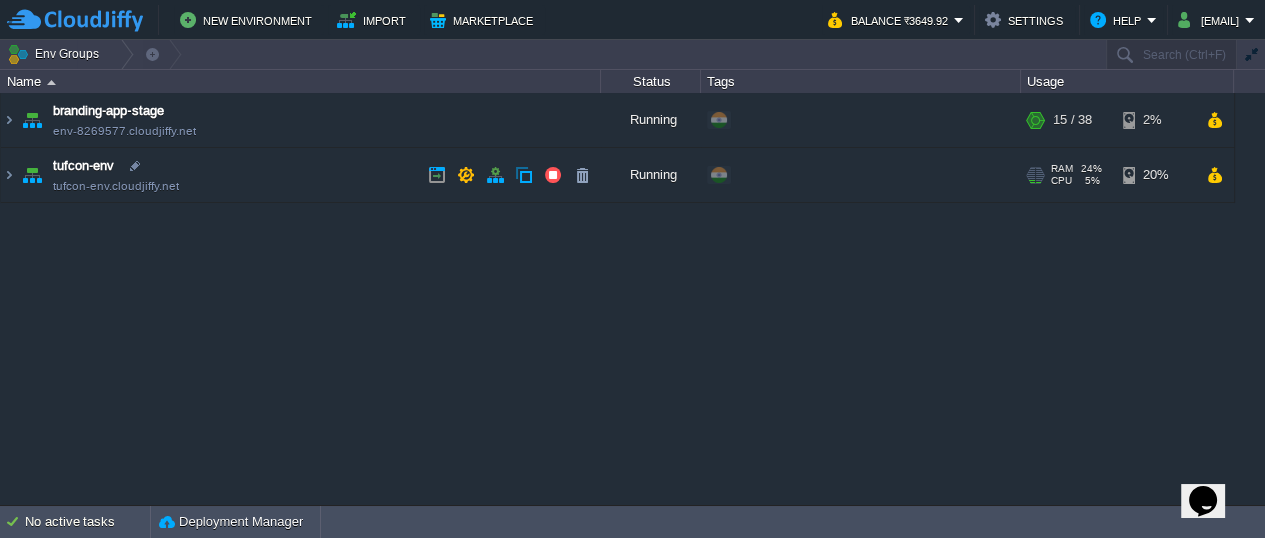 click at bounding box center (32, 175) 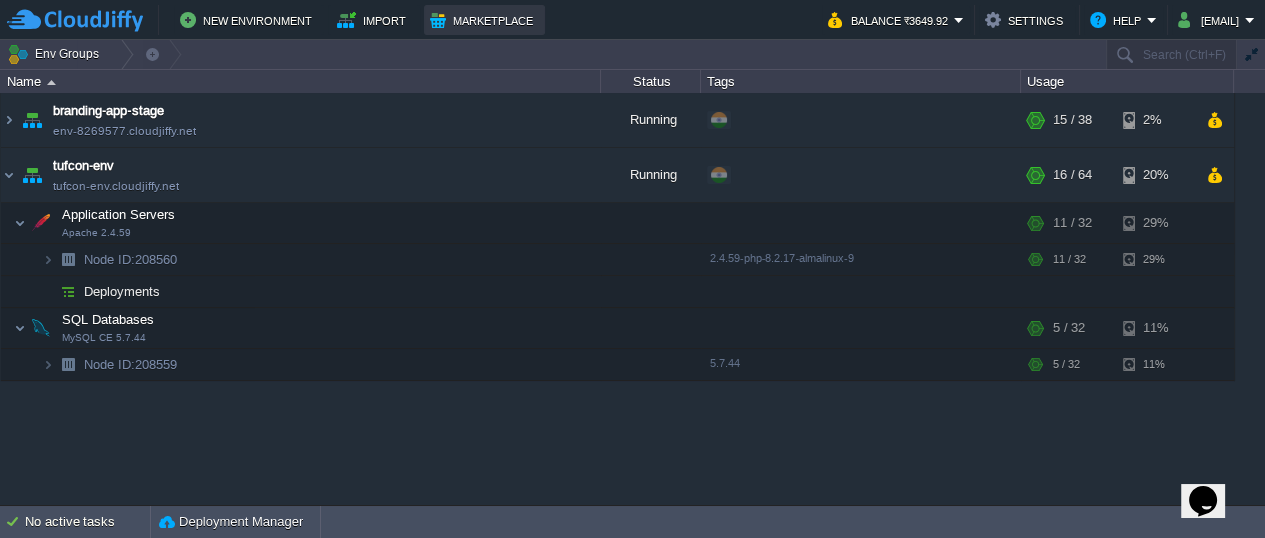 click on "Marketplace" at bounding box center [484, 20] 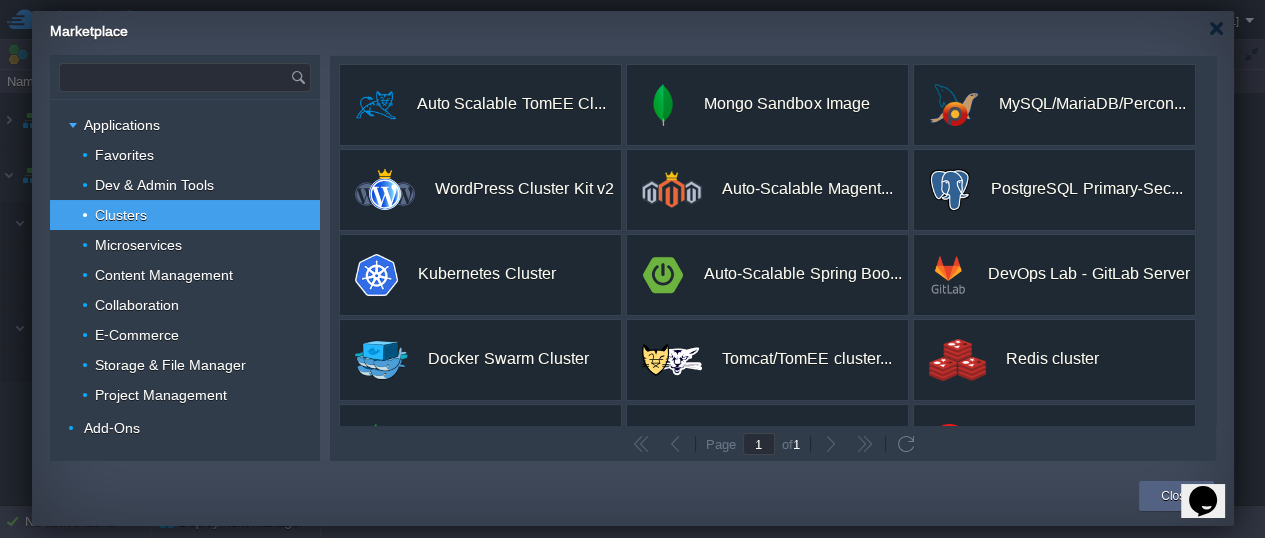 click at bounding box center (175, 77) 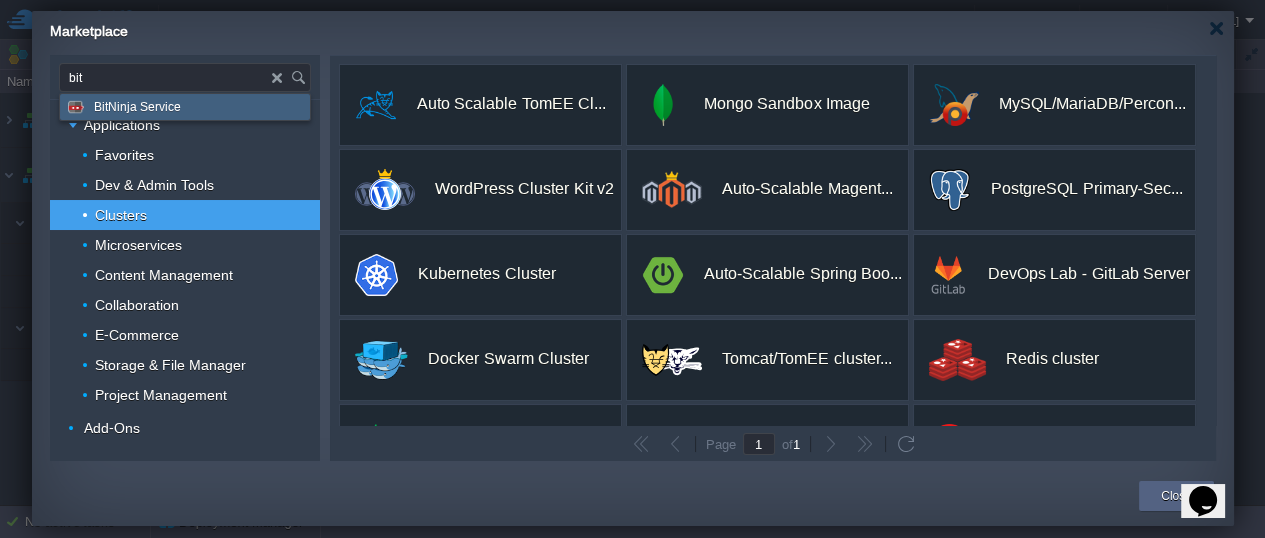 click on "BitNinja Service" at bounding box center [137, 107] 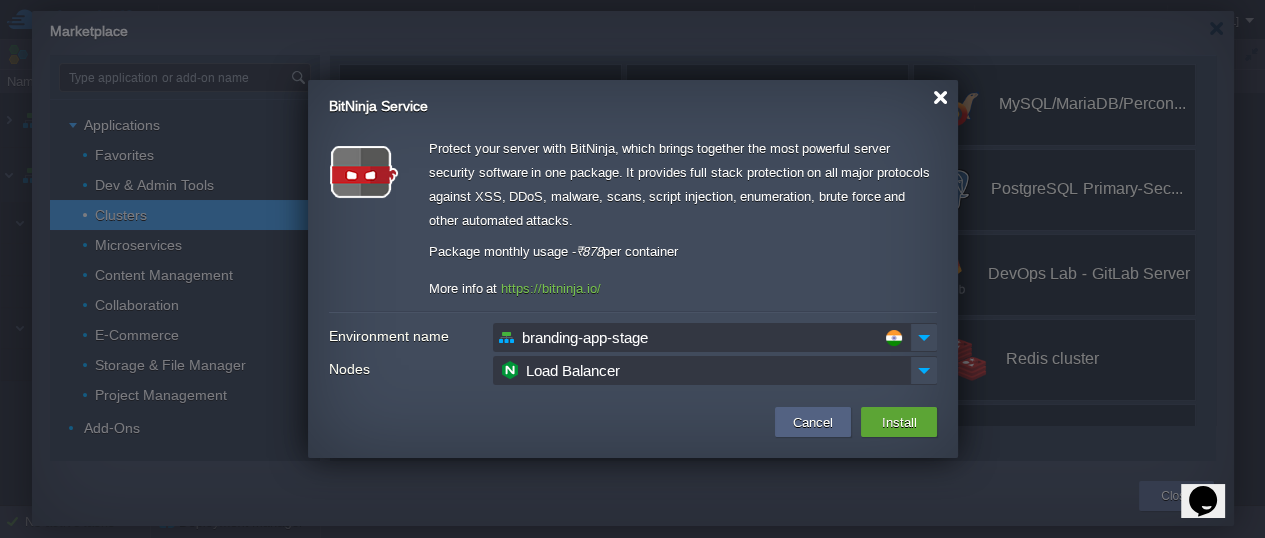 click at bounding box center (940, 97) 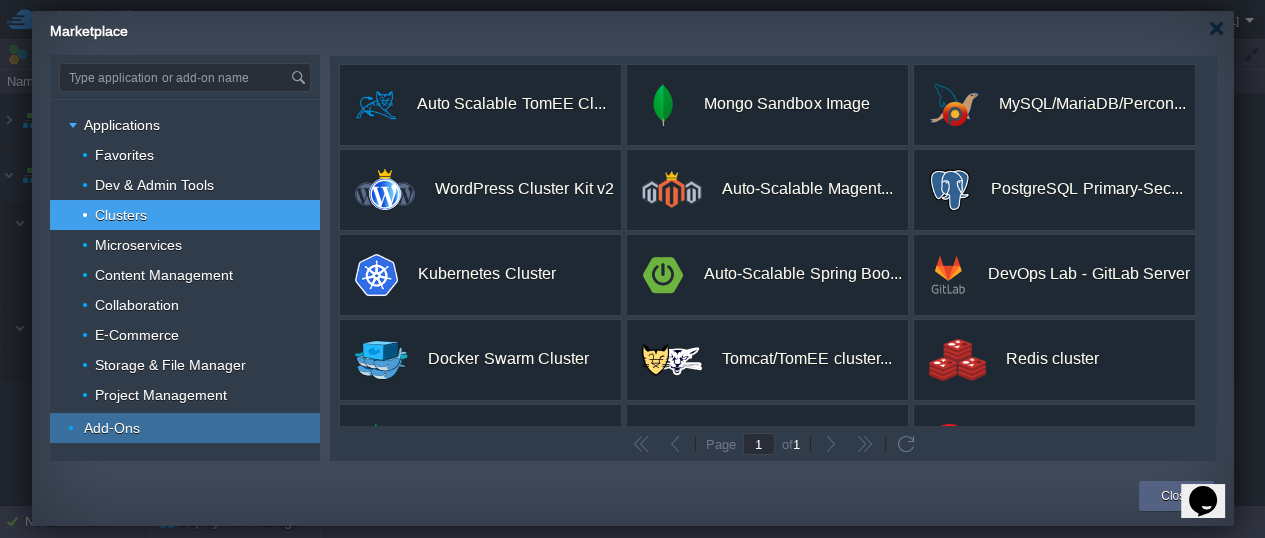 click on "Add-Ons" at bounding box center [112, 428] 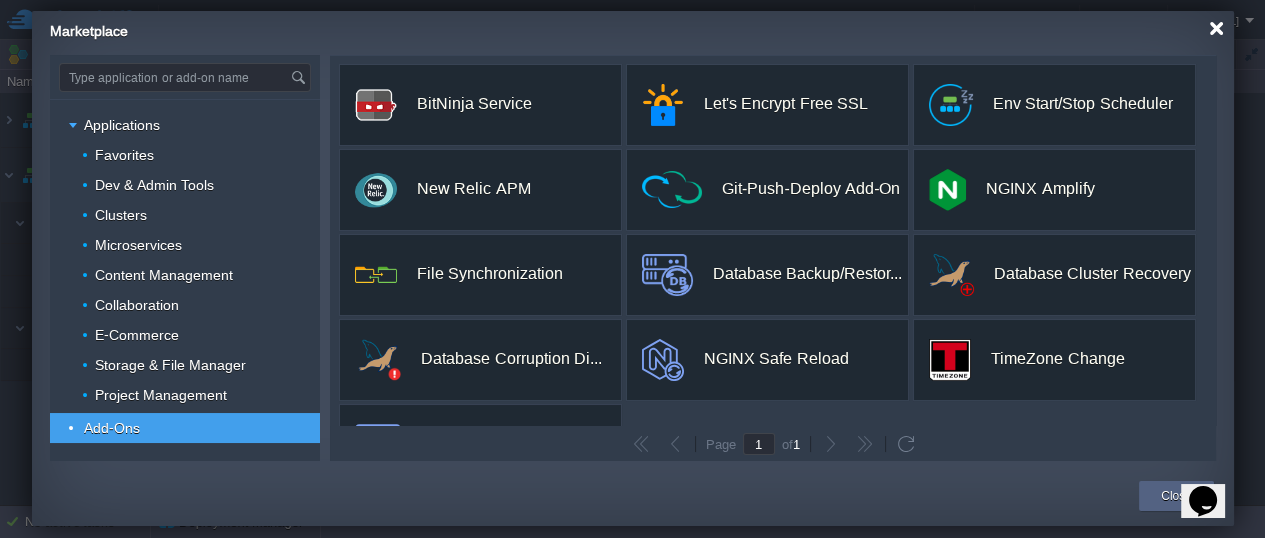 click at bounding box center (1216, 28) 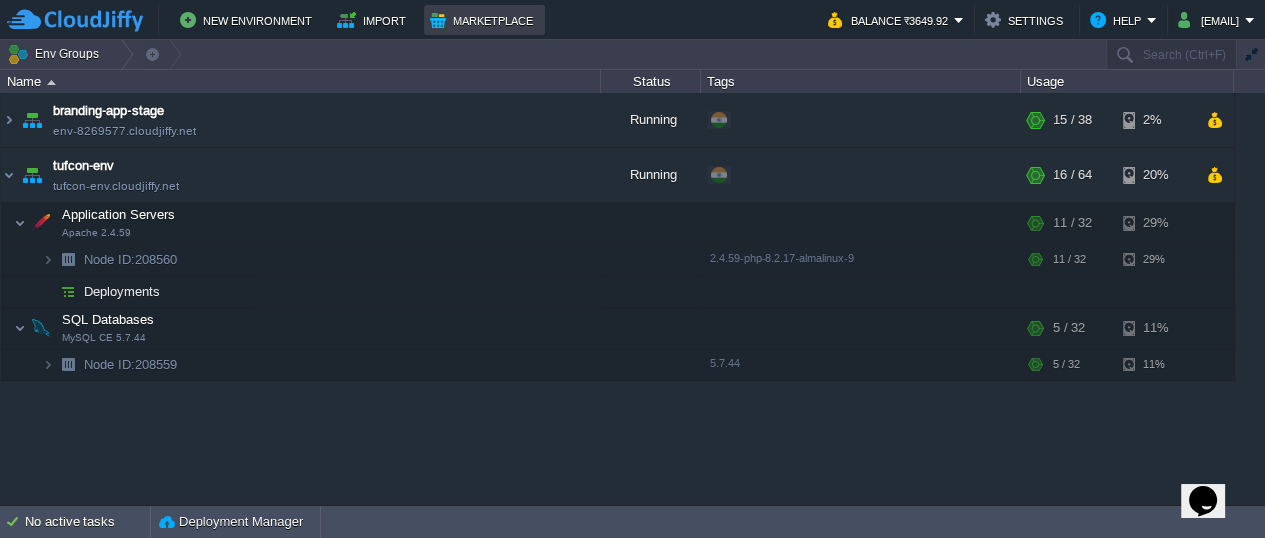 click on "Marketplace" at bounding box center (484, 20) 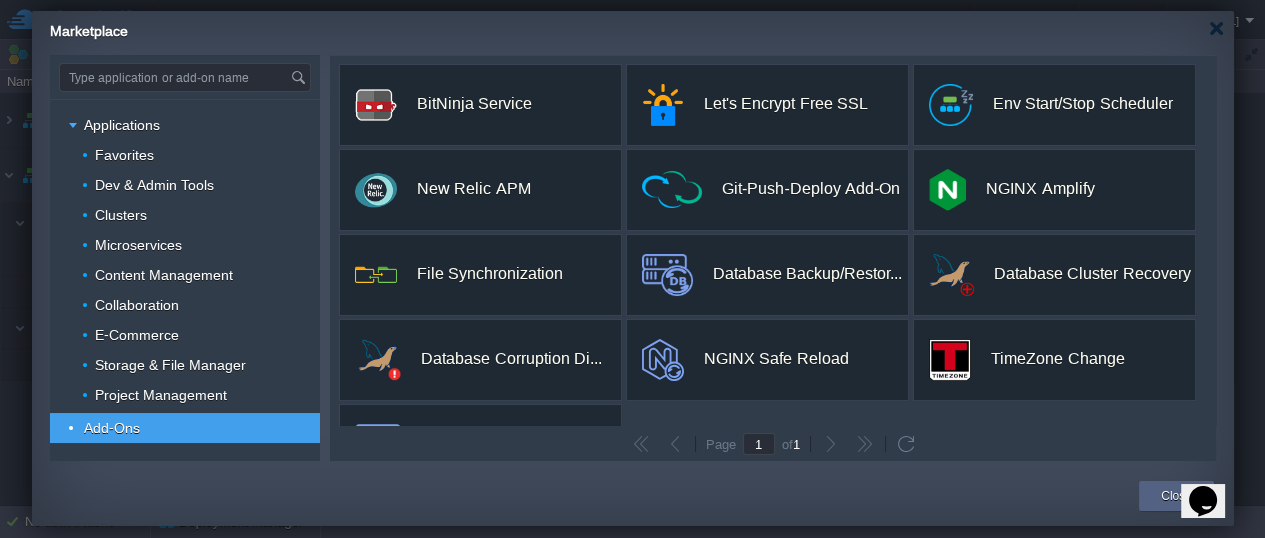 click on "Add-Ons" at bounding box center (185, 428) 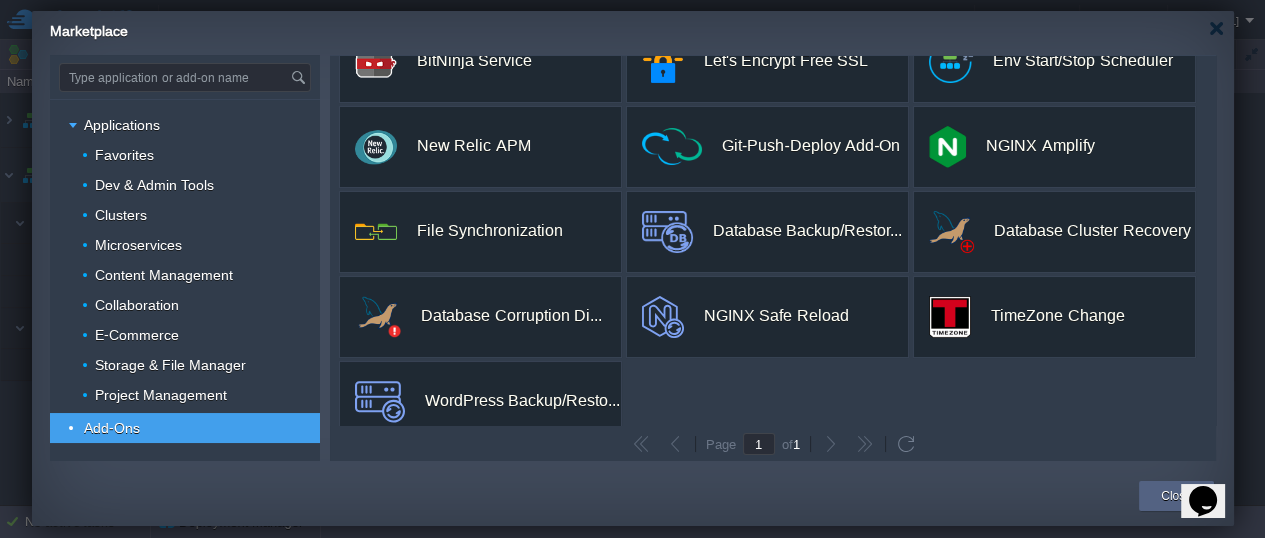 scroll, scrollTop: 0, scrollLeft: 0, axis: both 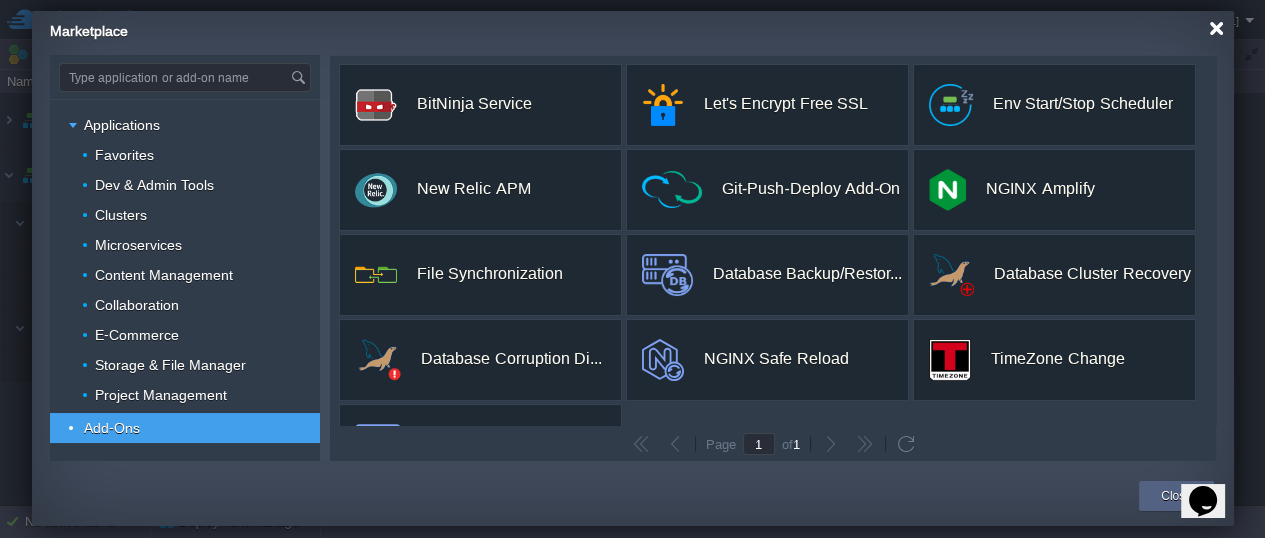click at bounding box center (1216, 28) 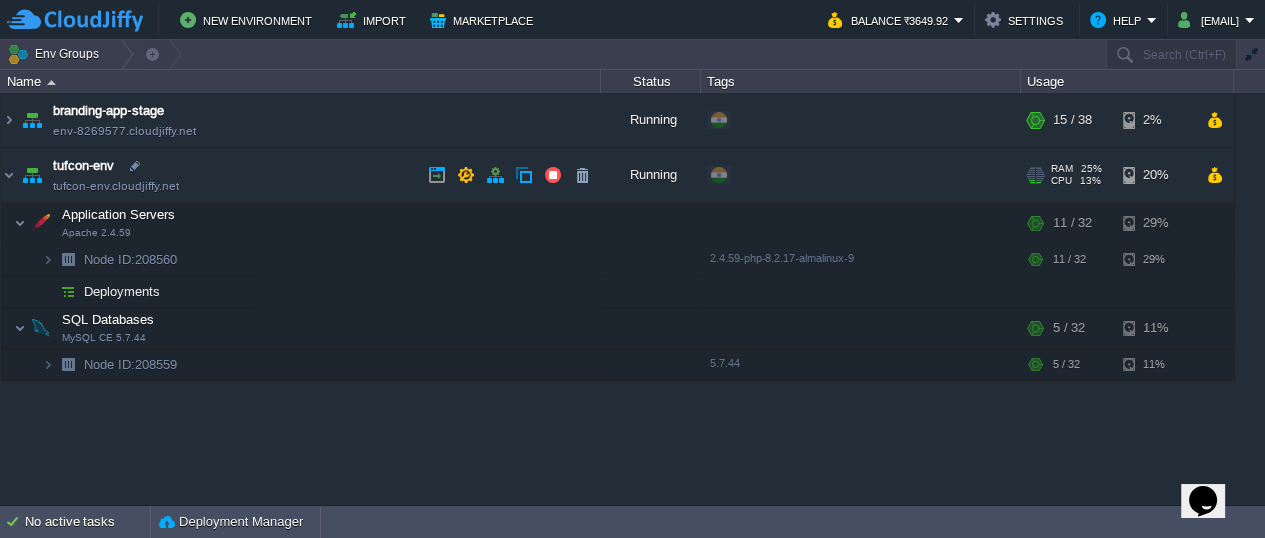 click at bounding box center (32, 175) 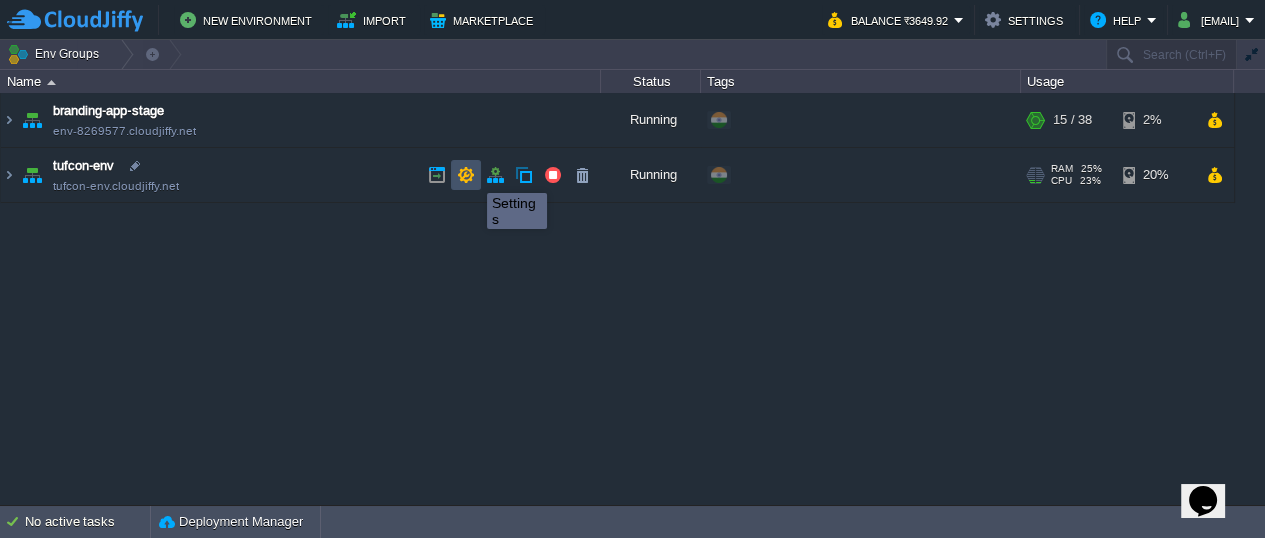 click at bounding box center [466, 175] 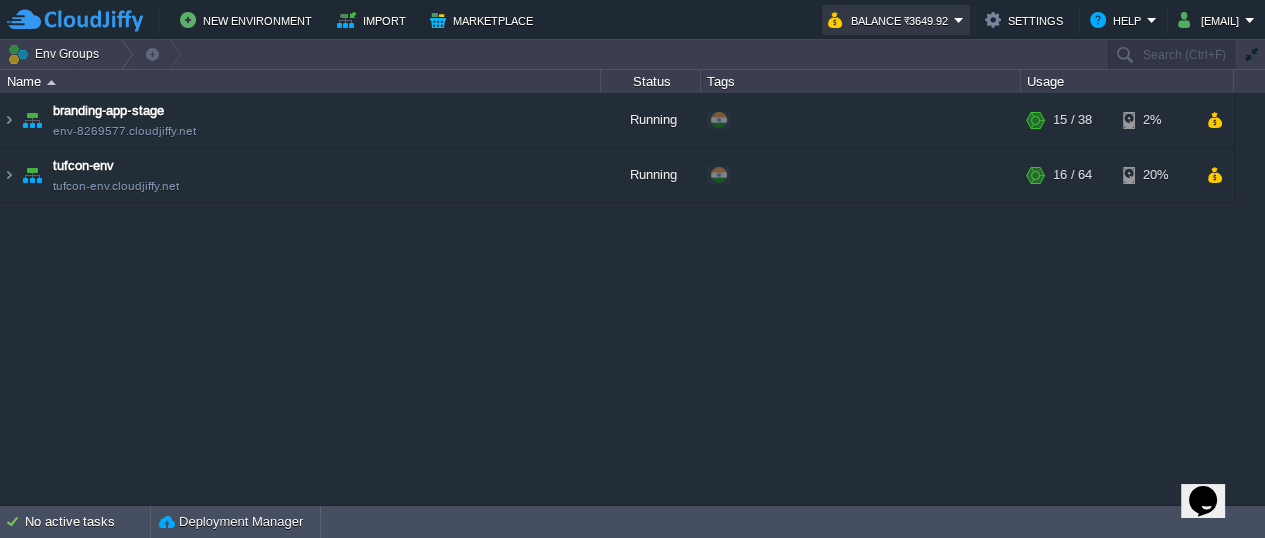 click on "Balance ₹3649.92" at bounding box center [891, 20] 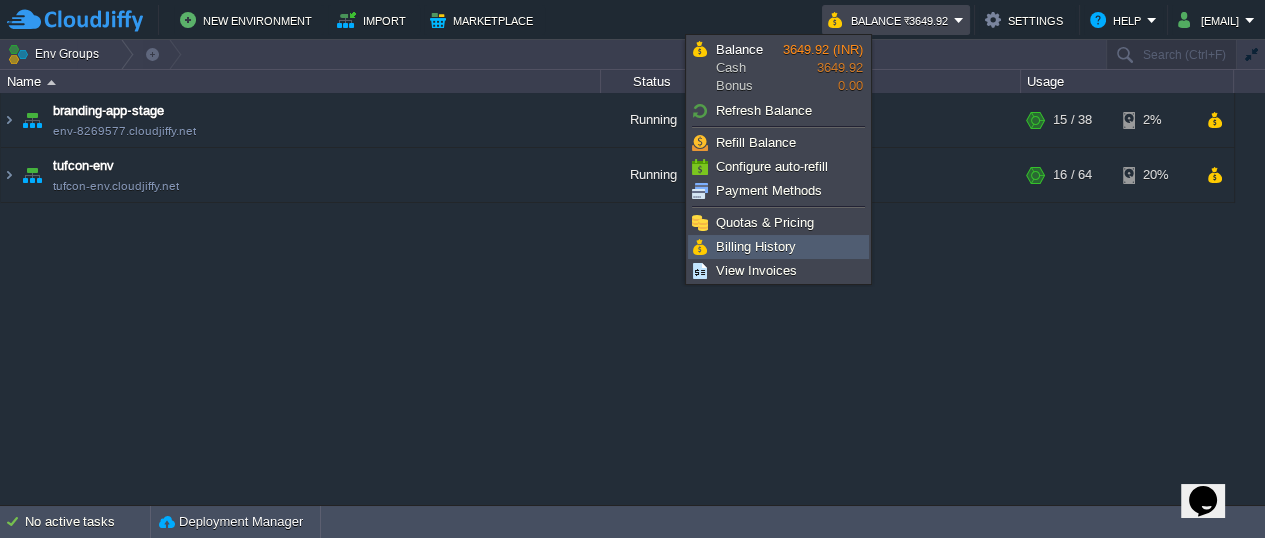 click on "Billing History" at bounding box center (756, 246) 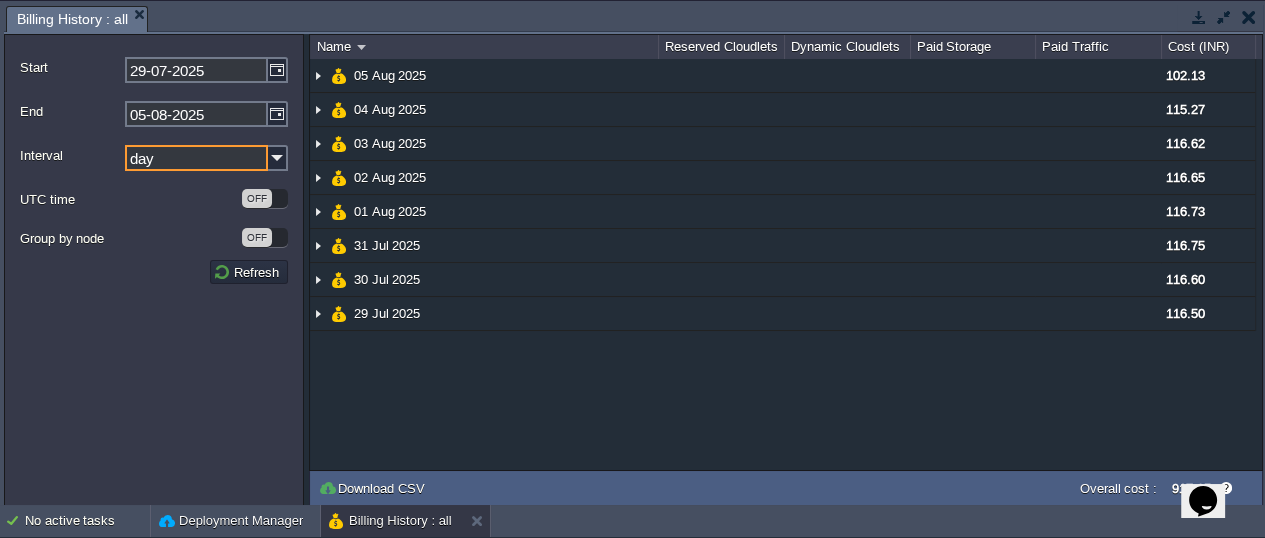 click on "day" at bounding box center (196, 158) 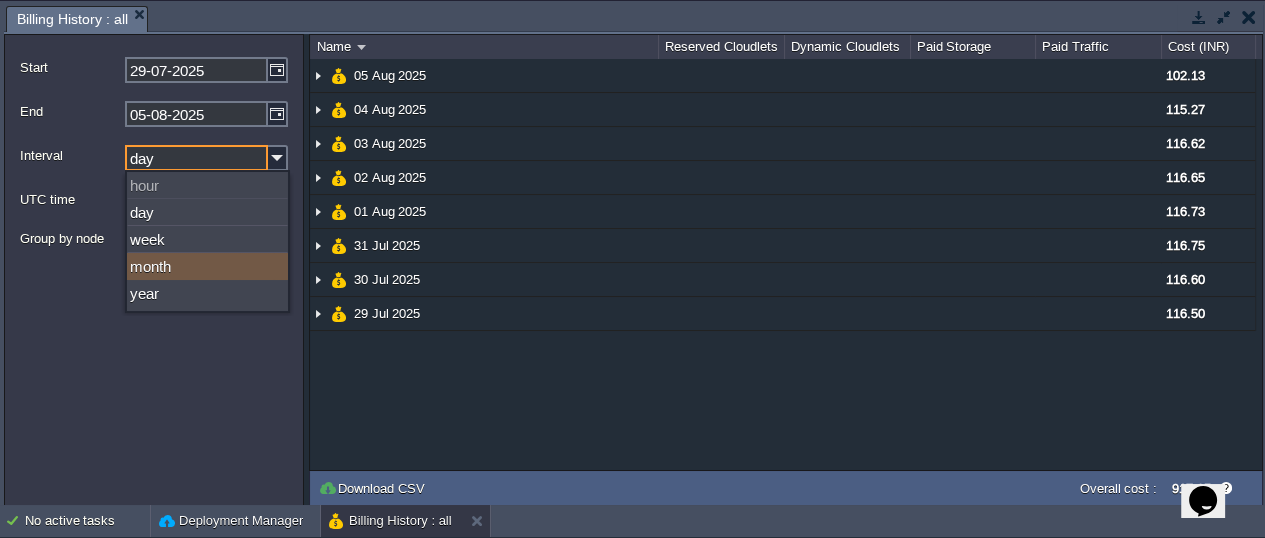 click on "month" at bounding box center [207, 266] 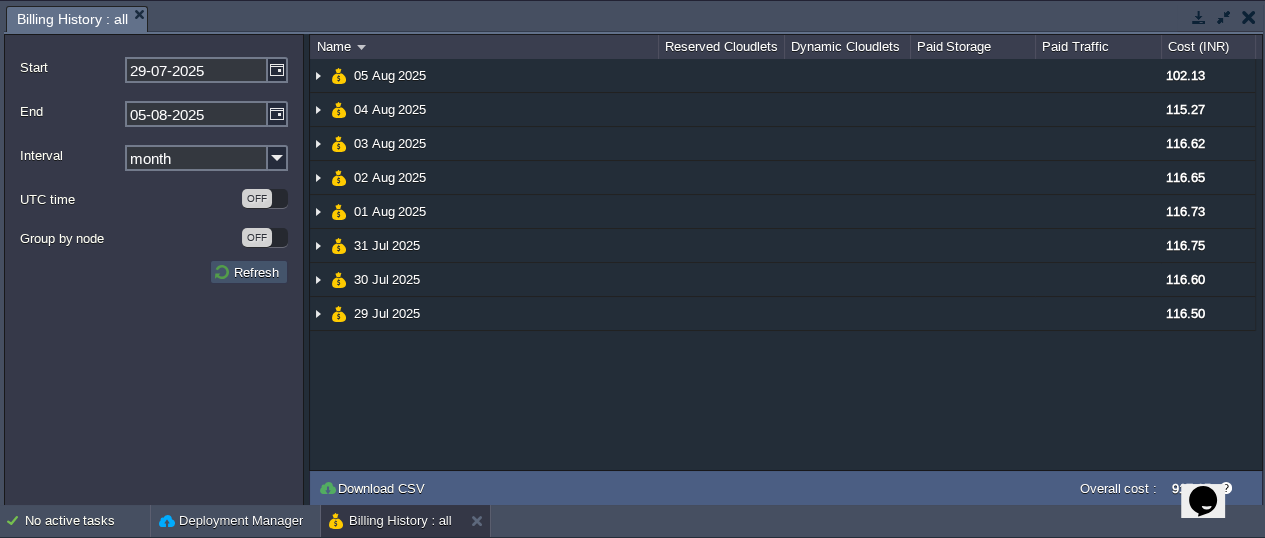 click on "Refresh" at bounding box center [249, 272] 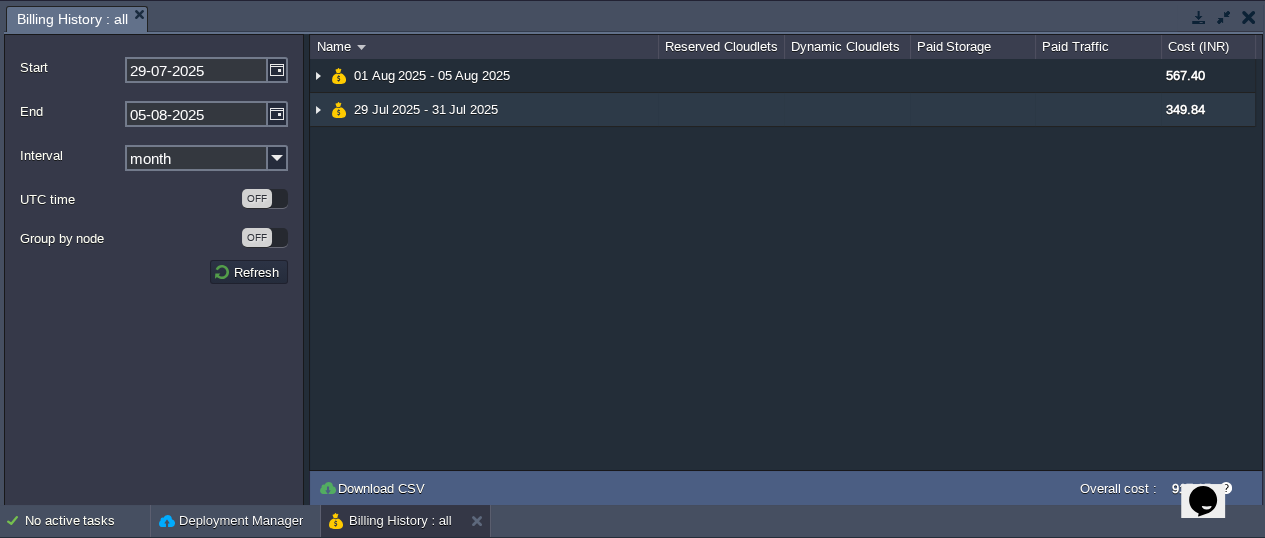 click at bounding box center (318, 109) 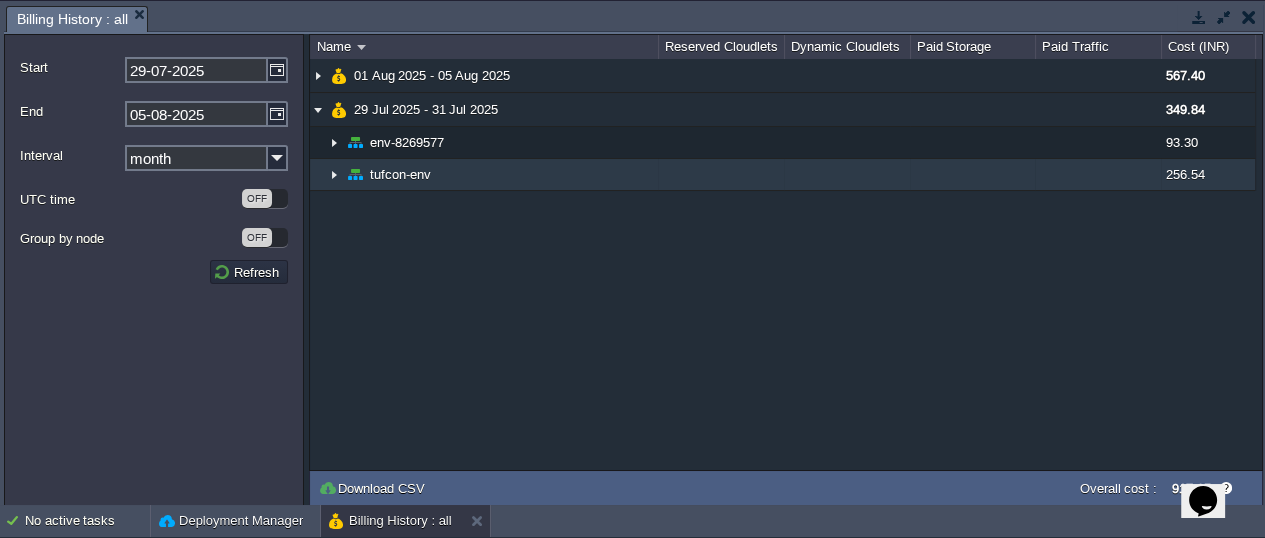 click at bounding box center [334, 174] 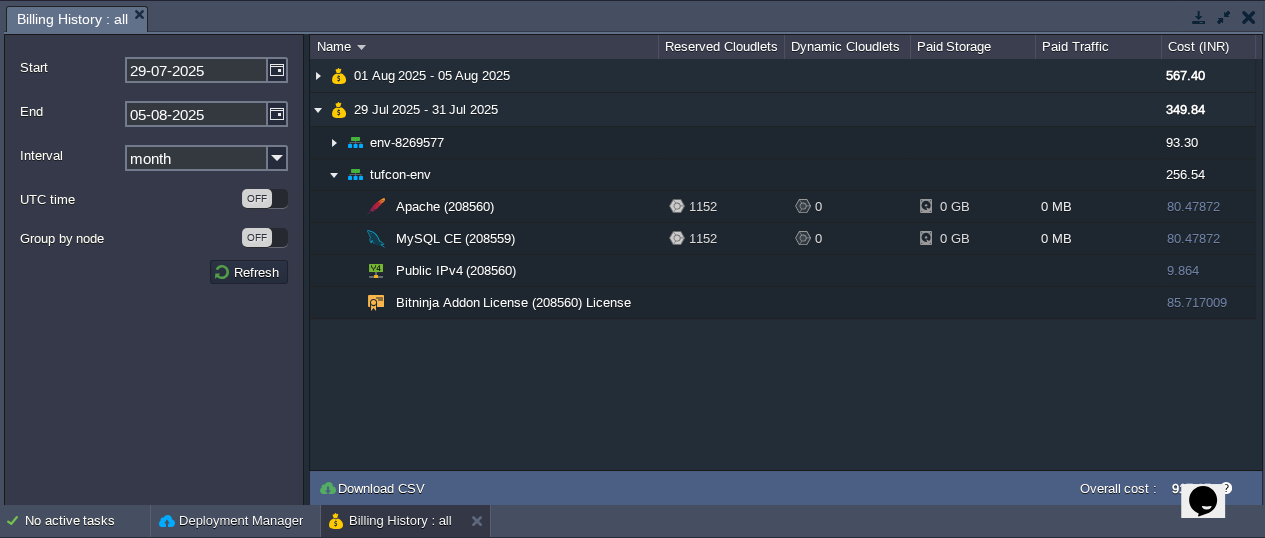 click at bounding box center (1224, 17) 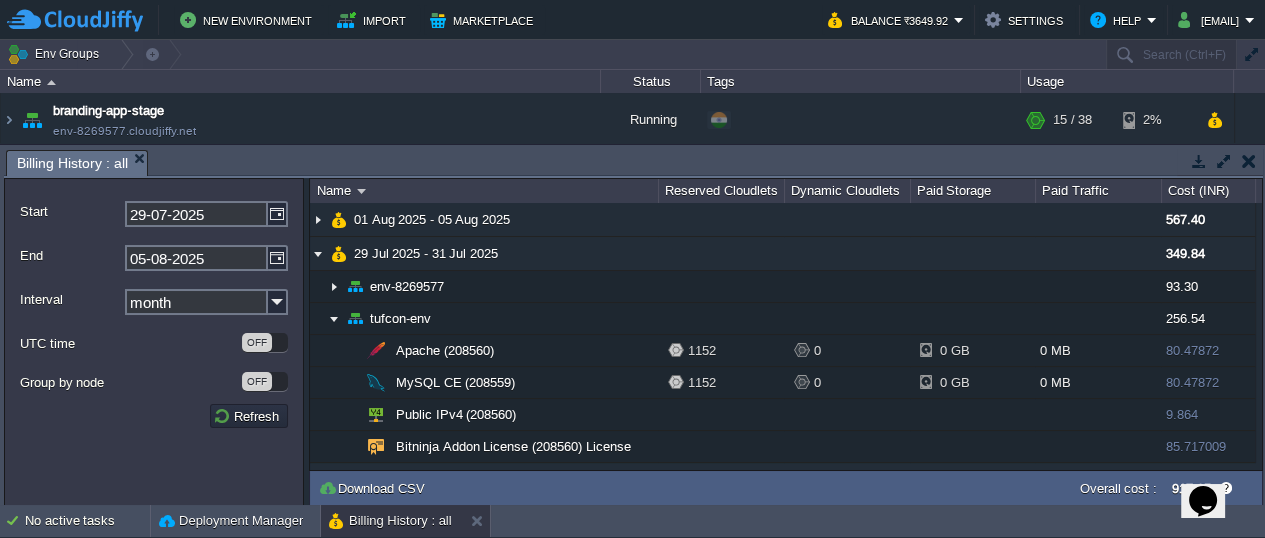 click at bounding box center [1199, 161] 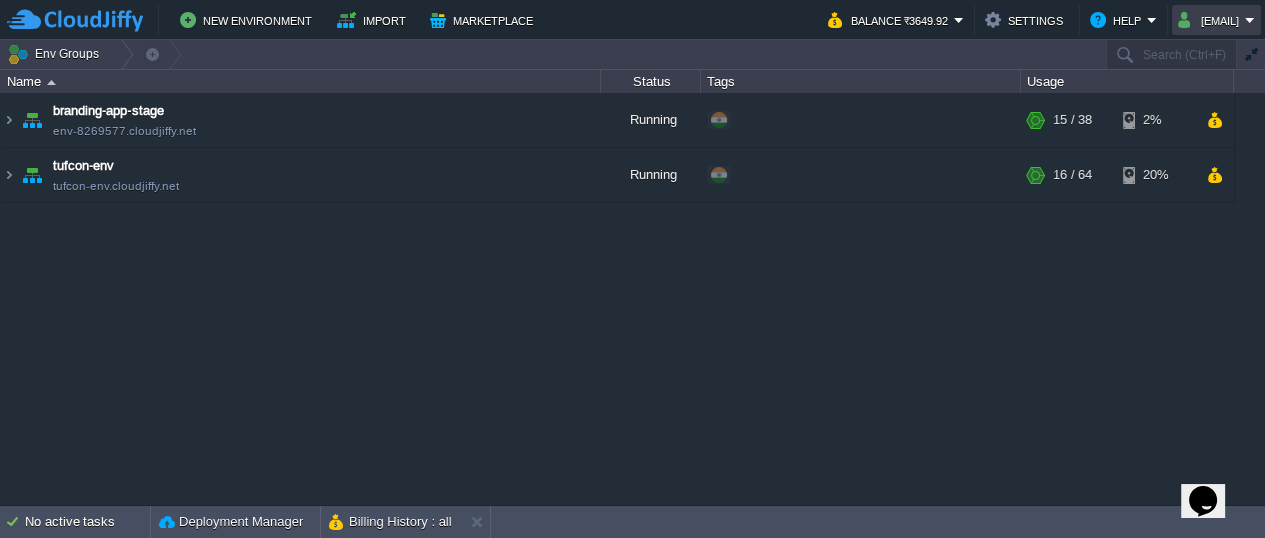 click on "tufcondevacc@example.com" at bounding box center (1211, 20) 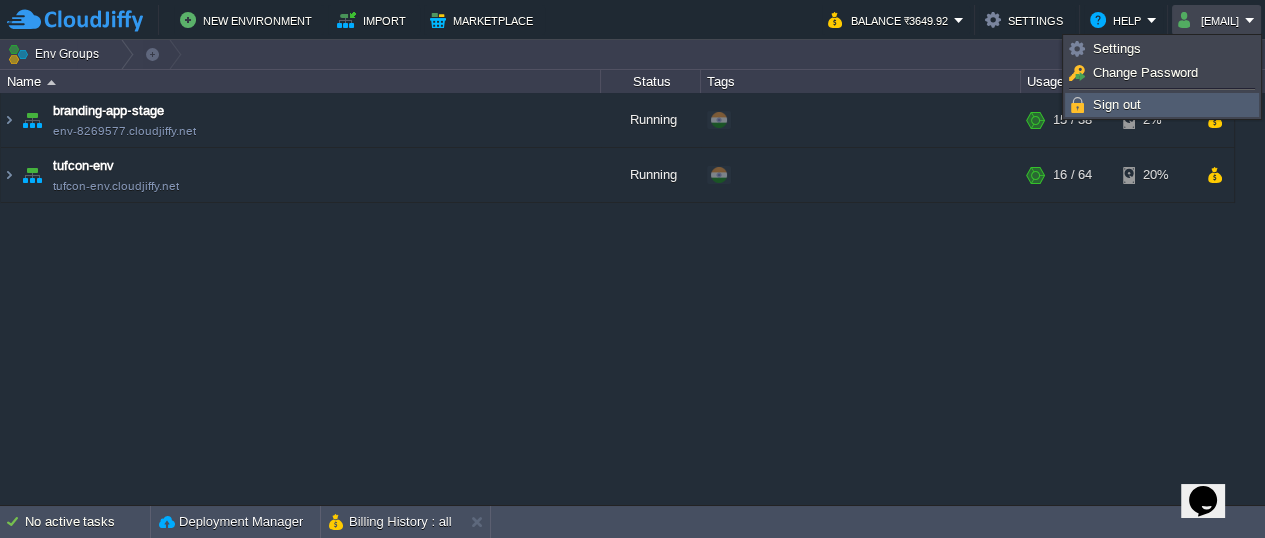 click on "Sign out" at bounding box center (1117, 104) 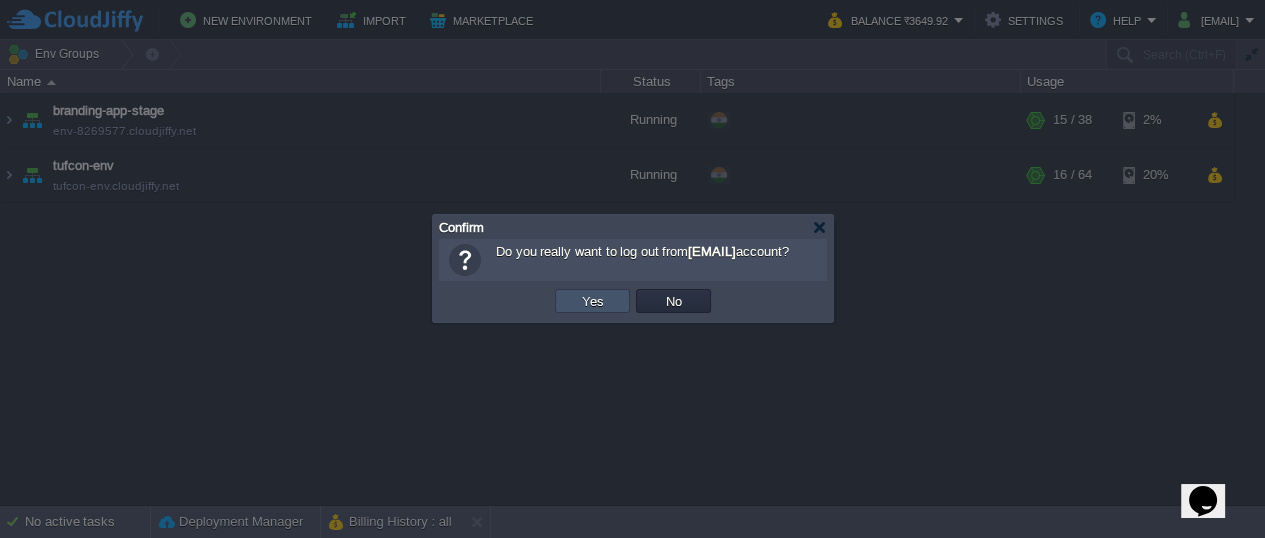 click on "Yes" at bounding box center [593, 301] 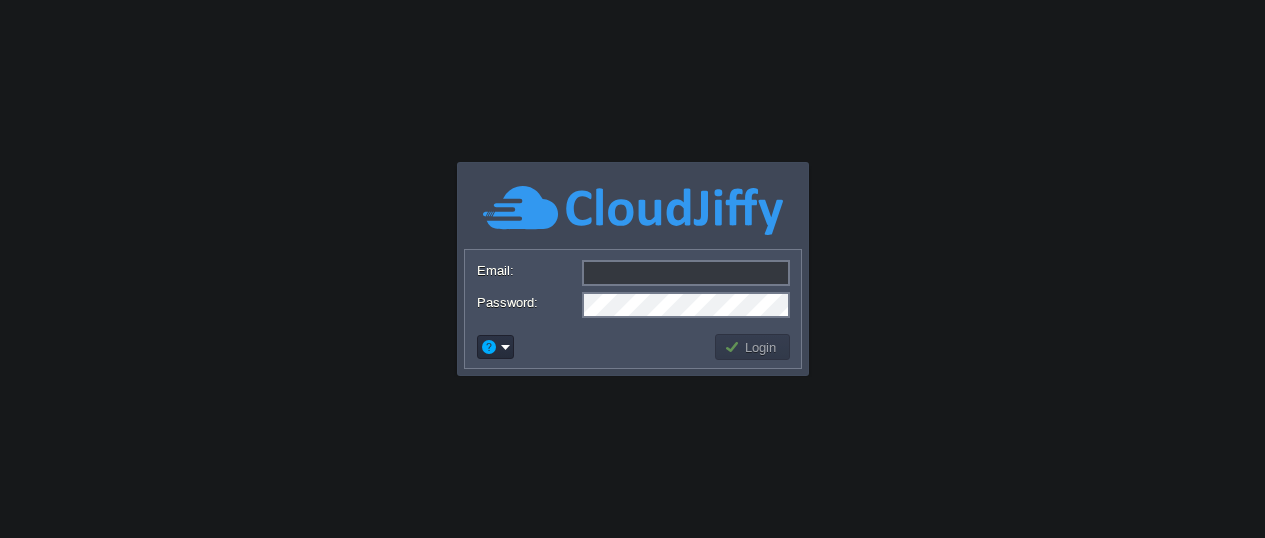 scroll, scrollTop: 0, scrollLeft: 0, axis: both 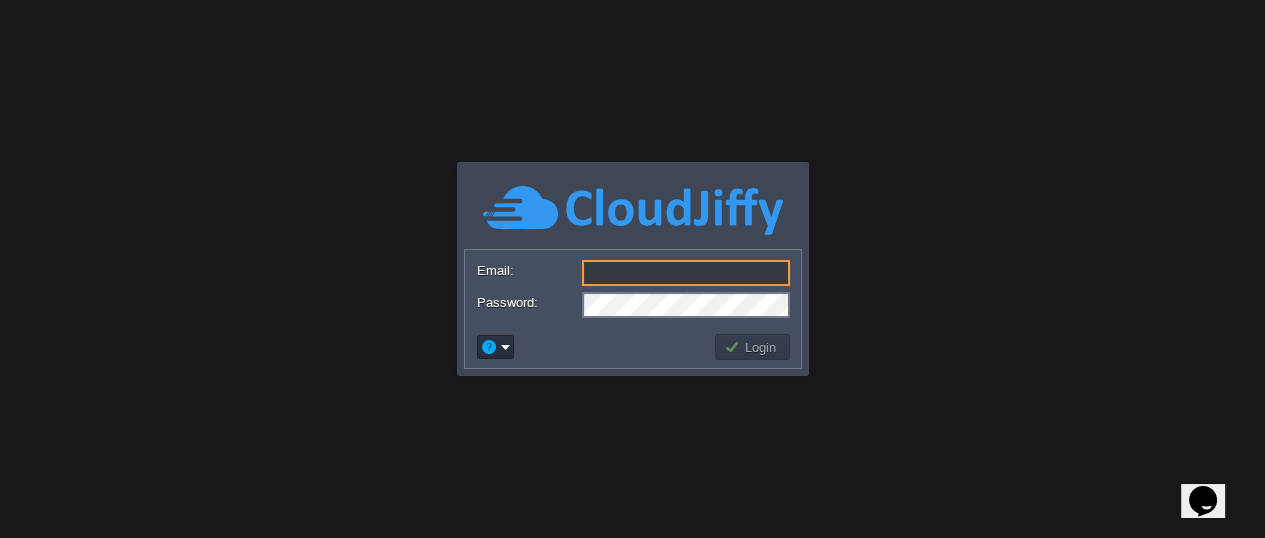 type on "tufcondevacc@example.com" 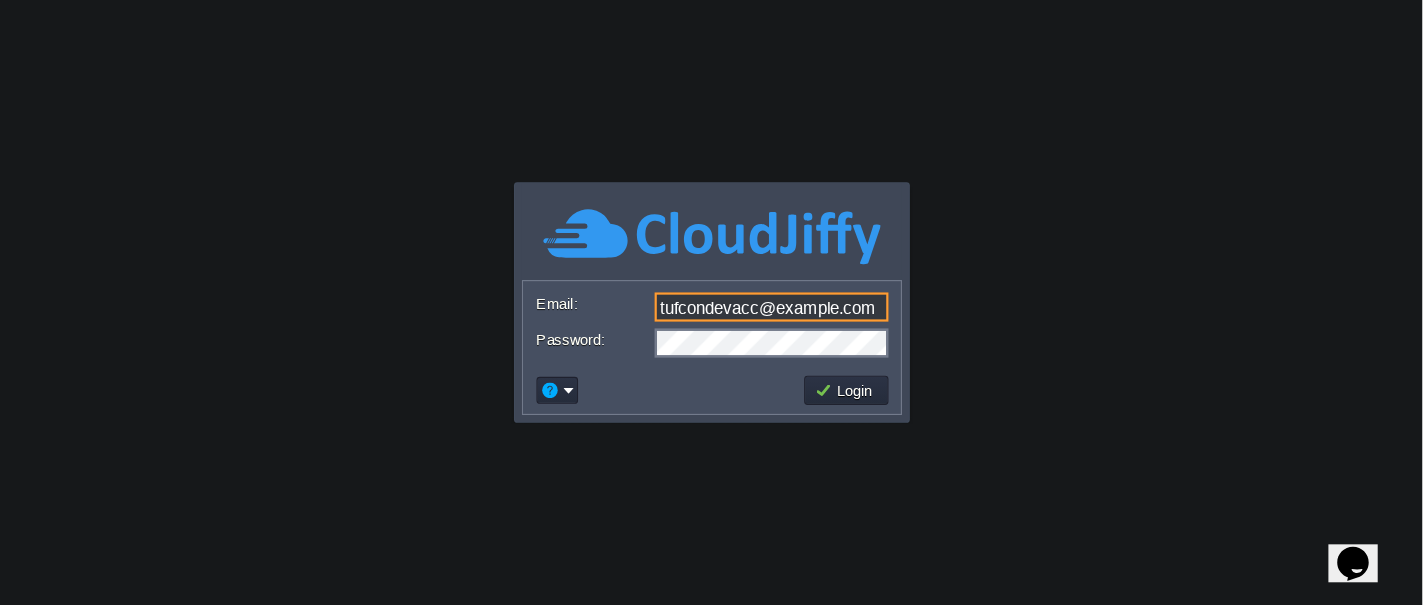 scroll, scrollTop: 0, scrollLeft: 0, axis: both 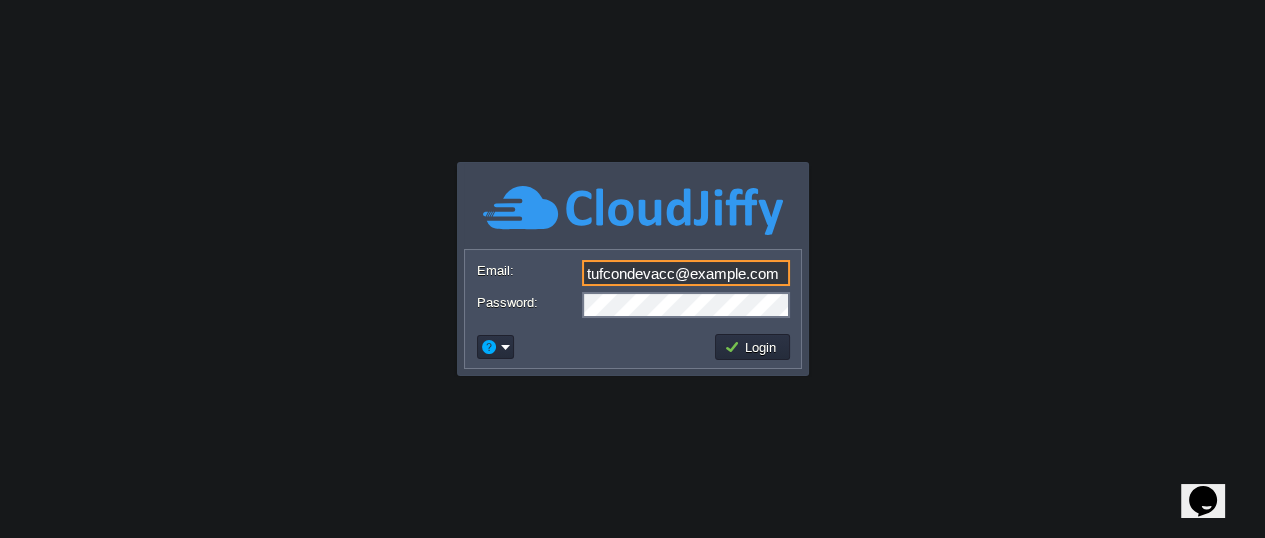 drag, startPoint x: 755, startPoint y: 270, endPoint x: 572, endPoint y: 271, distance: 183.00273 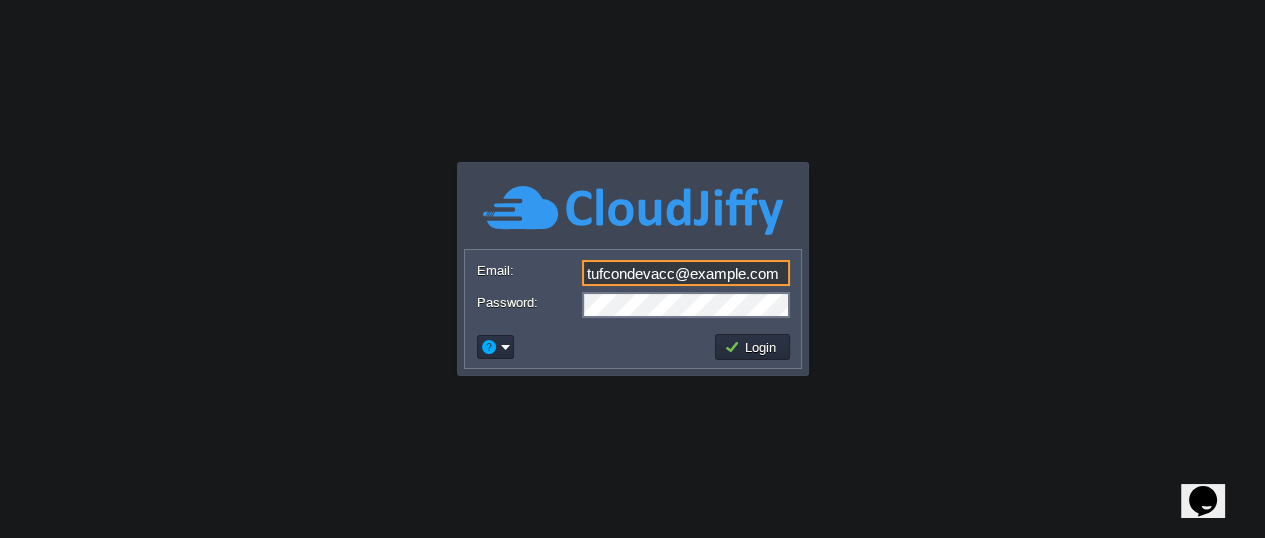 click on "Email: tufcondevacc@example.com" at bounding box center [633, 274] 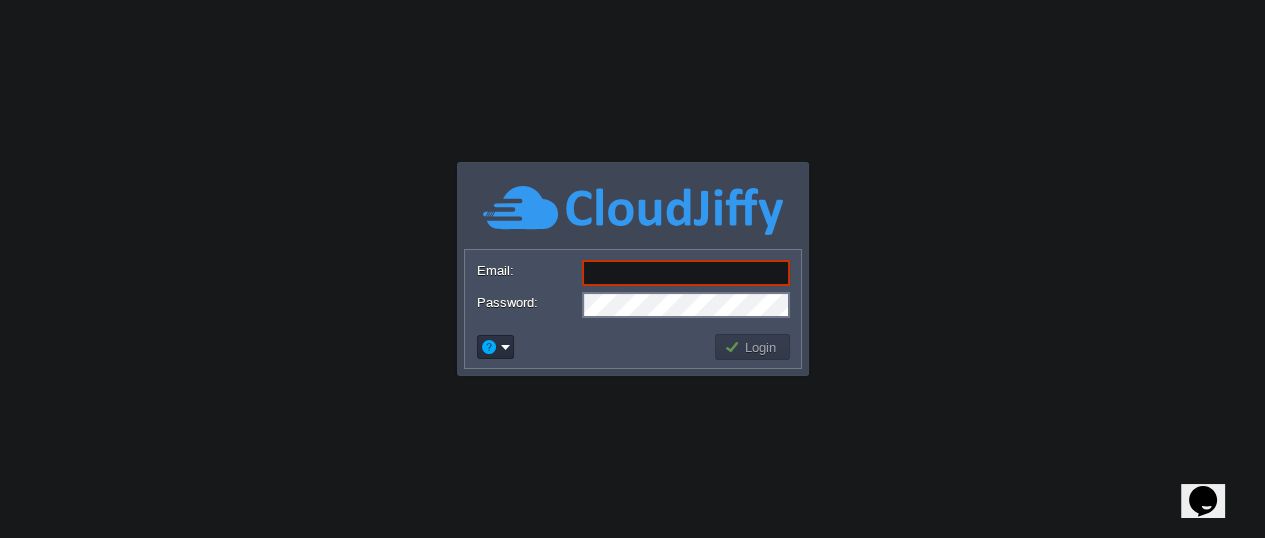 type on "instamarktdev@example.com" 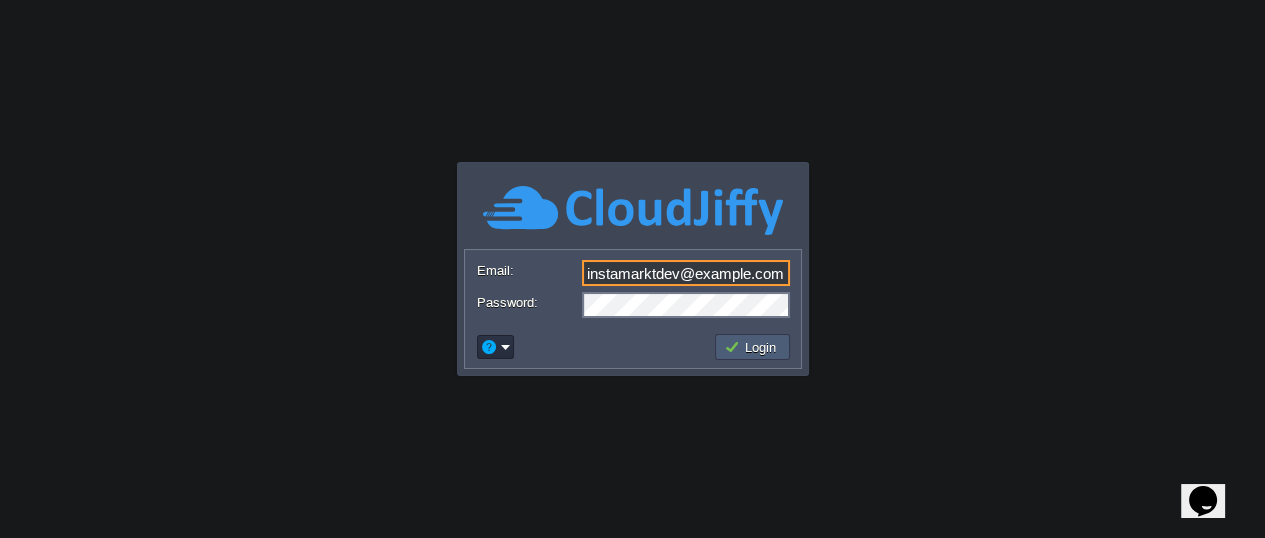 click on "Login" at bounding box center (753, 347) 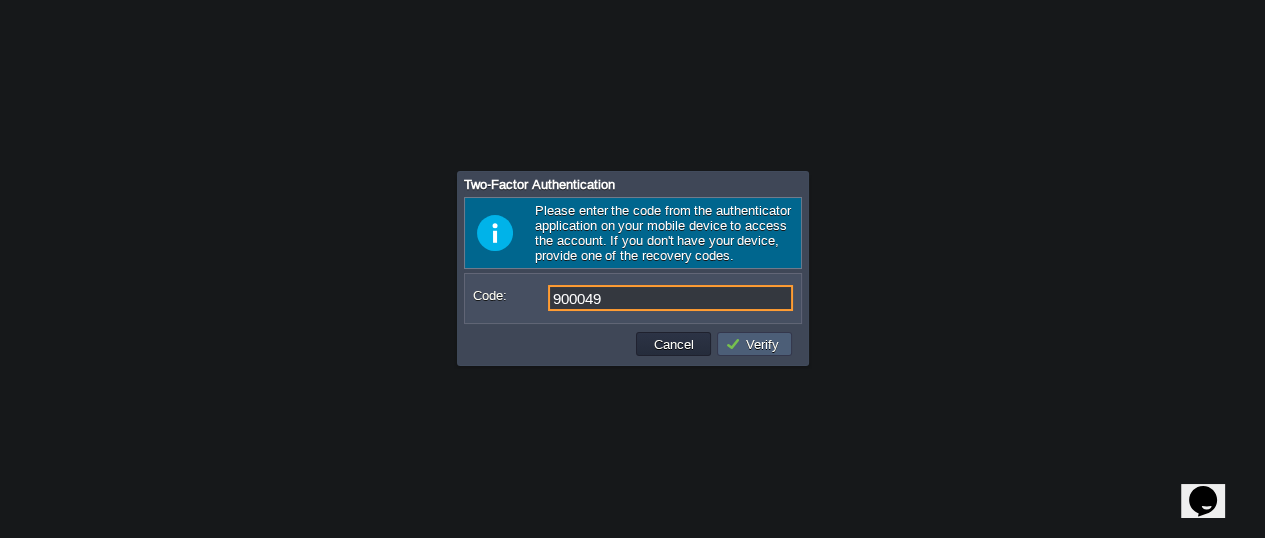 type on "900049" 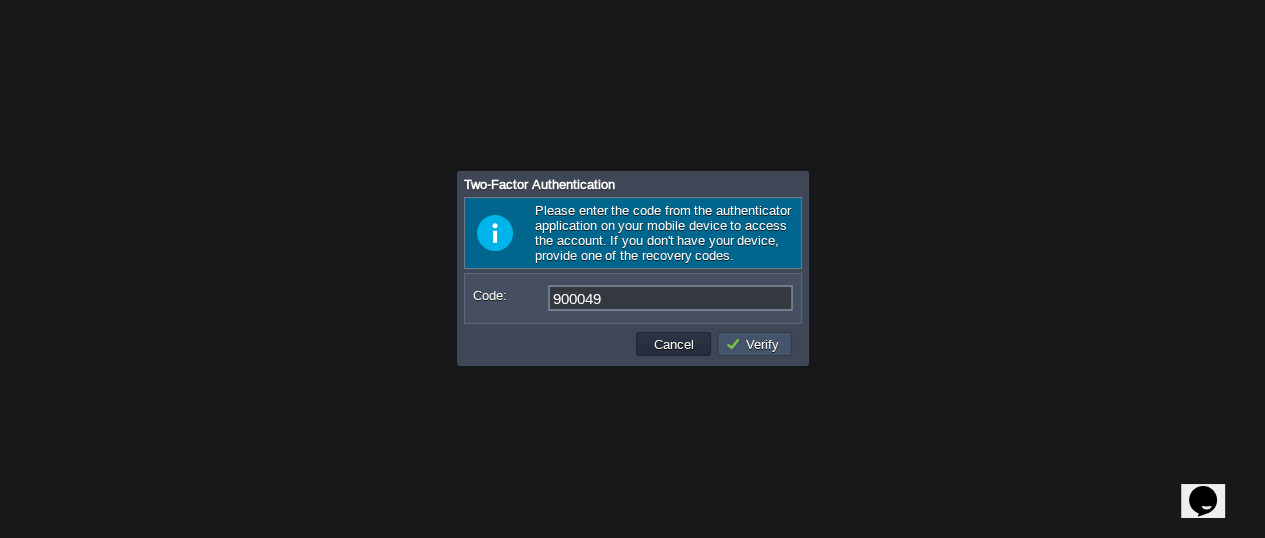 click on "Verify" at bounding box center (755, 344) 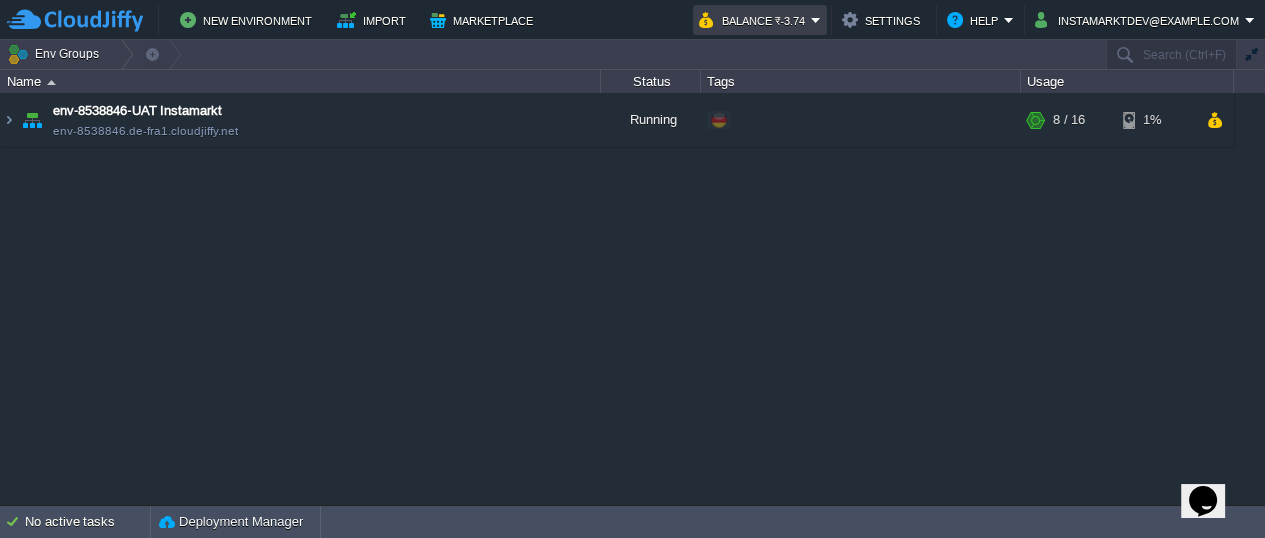 click on "Balance ₹-3.74" at bounding box center (755, 20) 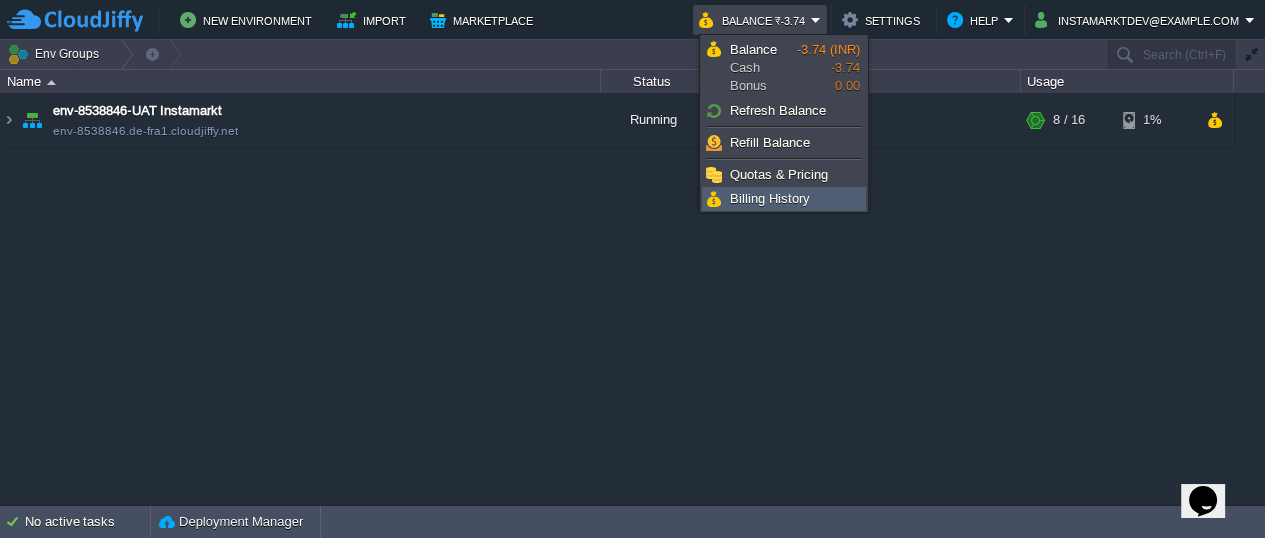 click on "Billing History" at bounding box center (770, 198) 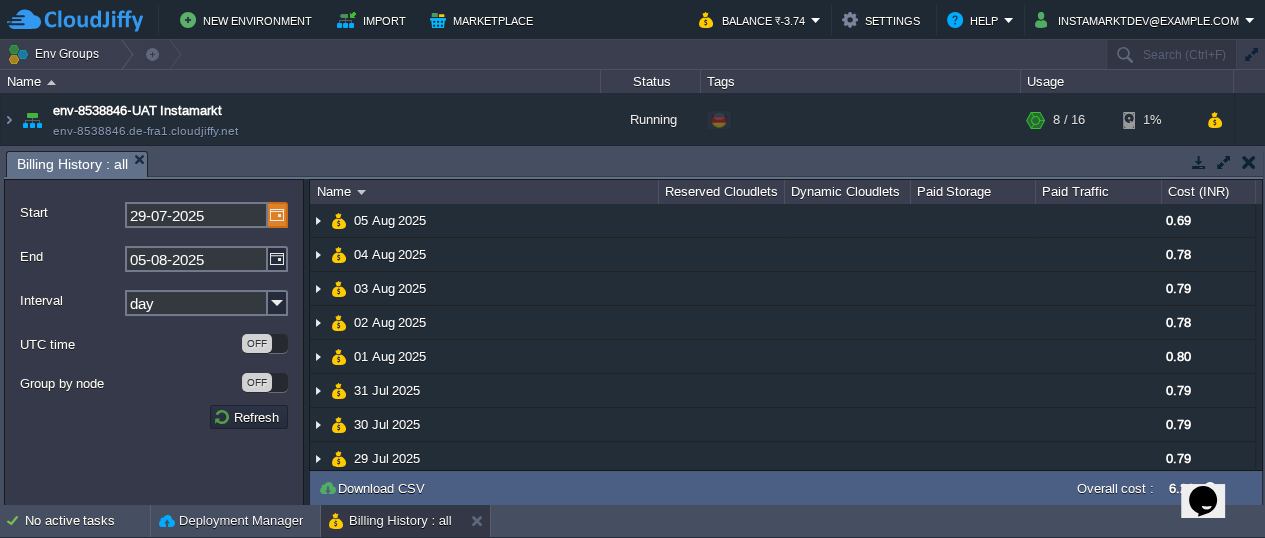click at bounding box center [278, 215] 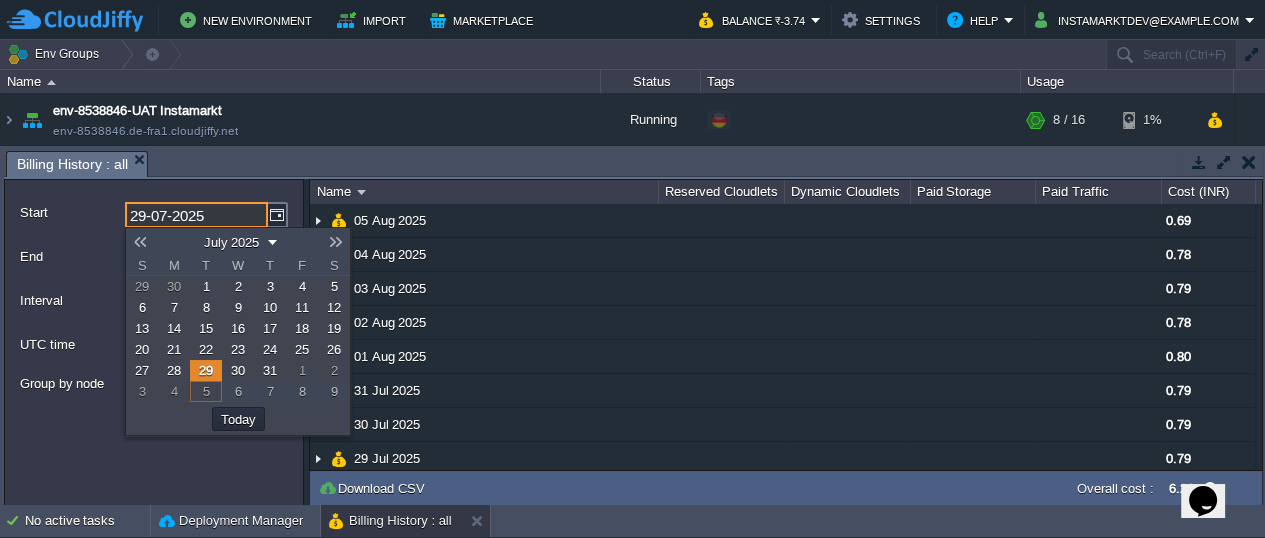 click on "1" at bounding box center [206, 286] 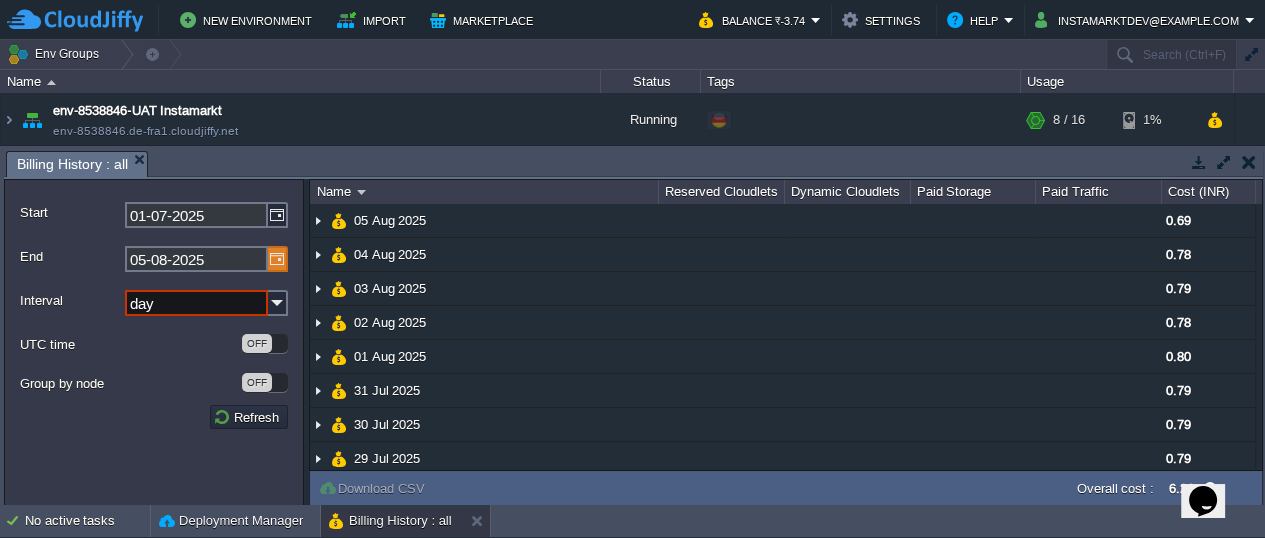 click at bounding box center (278, 259) 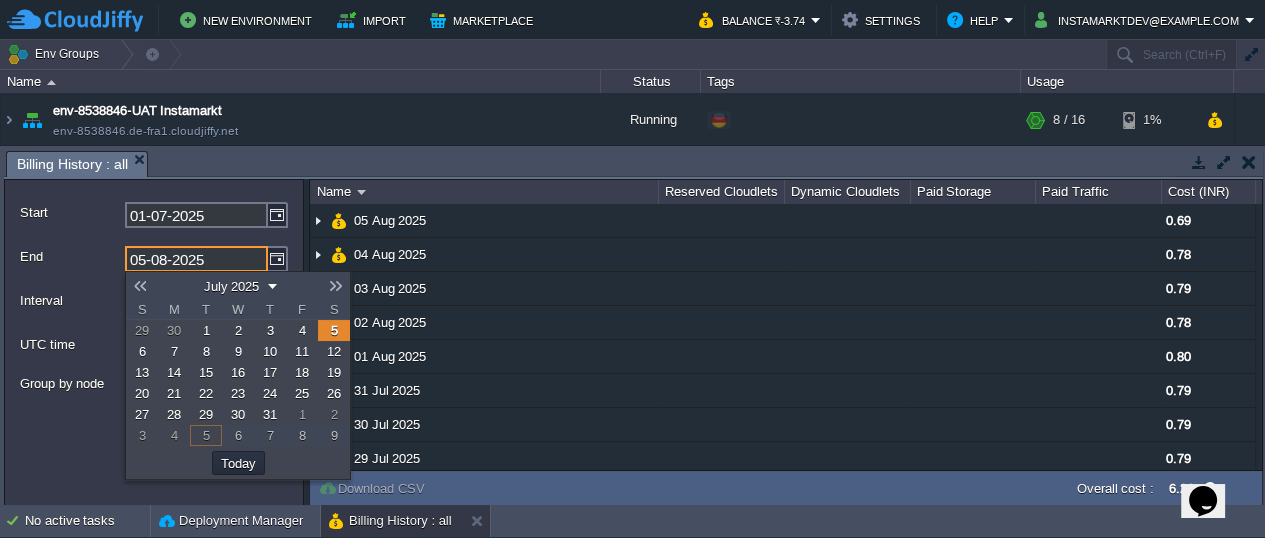 click at bounding box center (140, 286) 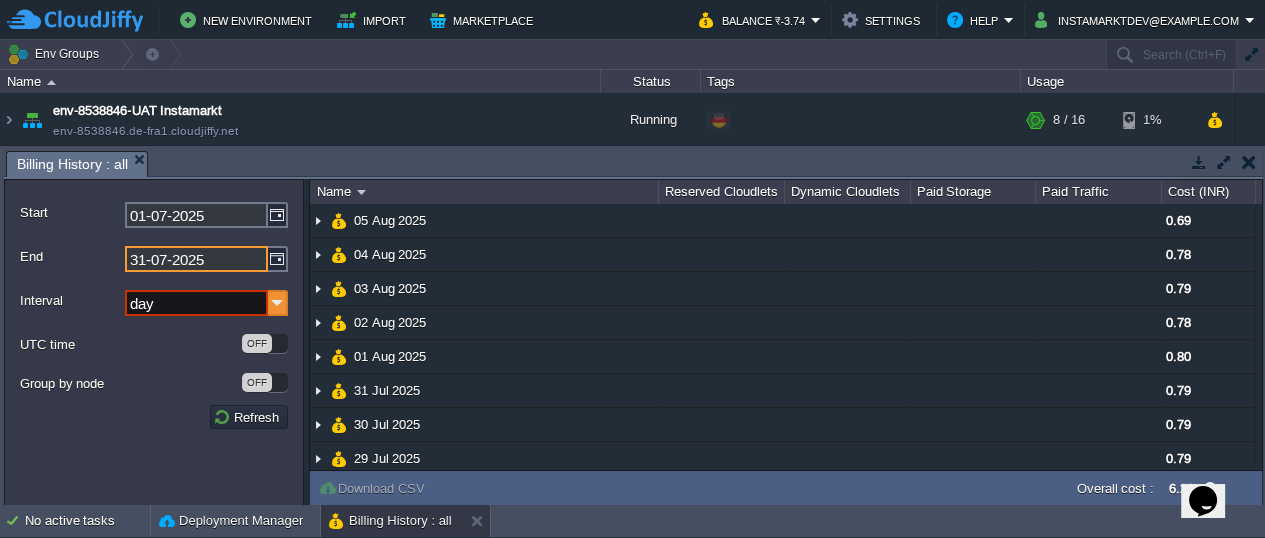 click at bounding box center (278, 303) 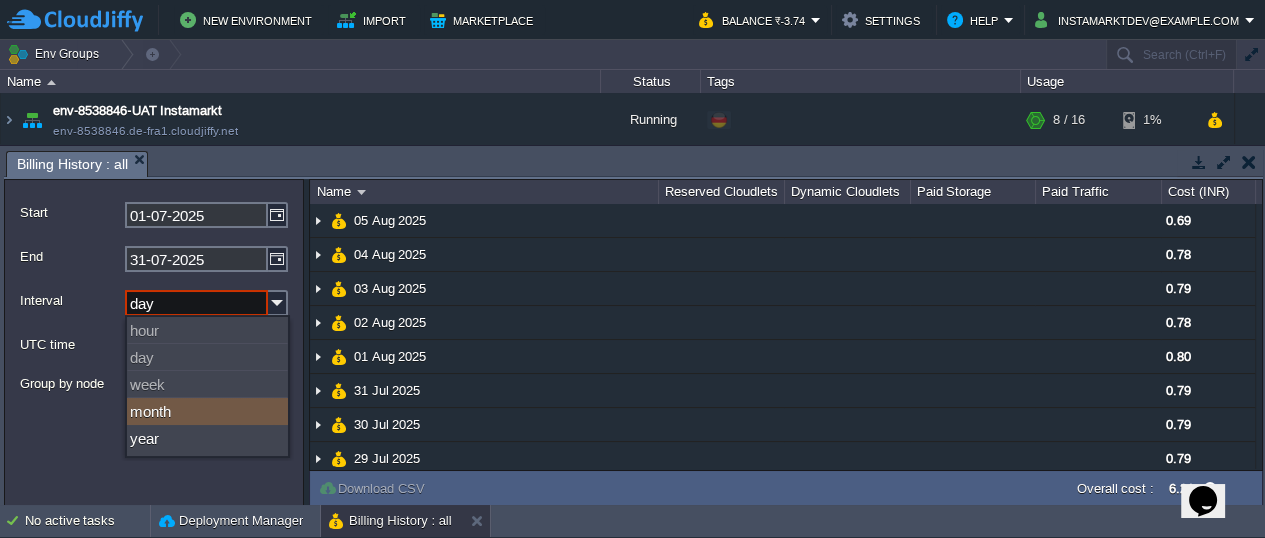 click on "month" at bounding box center [207, 411] 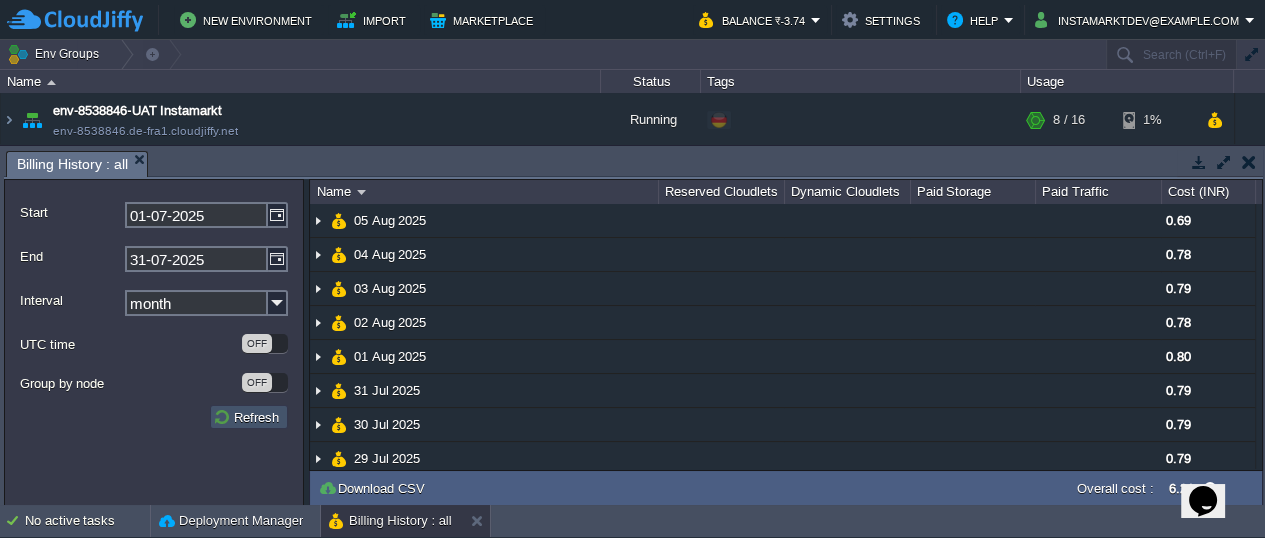 click on "Refresh" at bounding box center (249, 417) 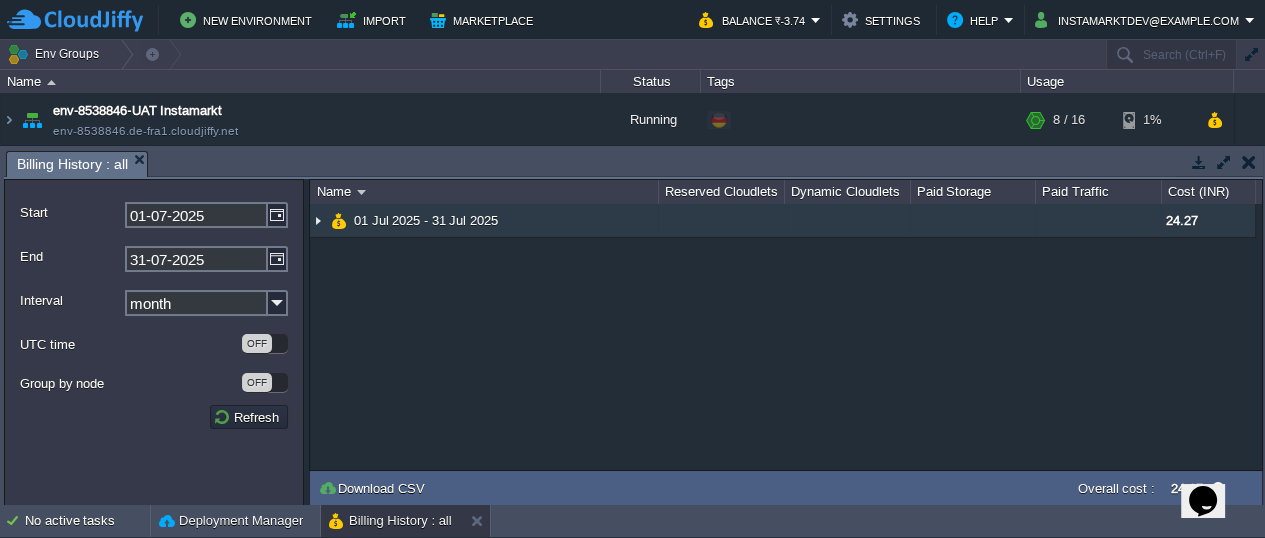 click at bounding box center (318, 220) 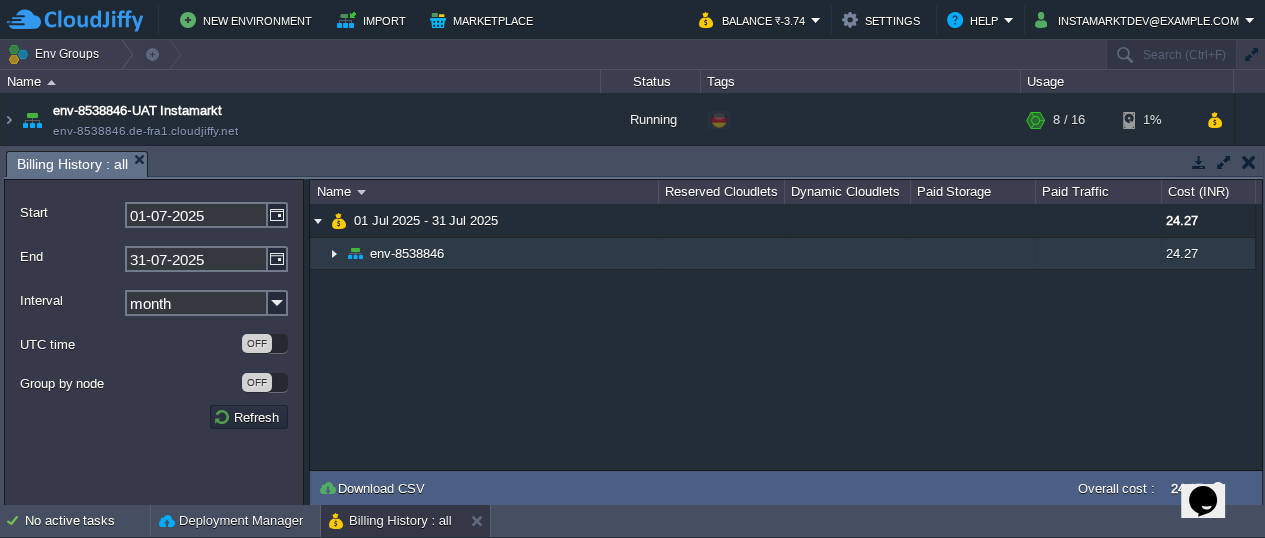 click at bounding box center (334, 253) 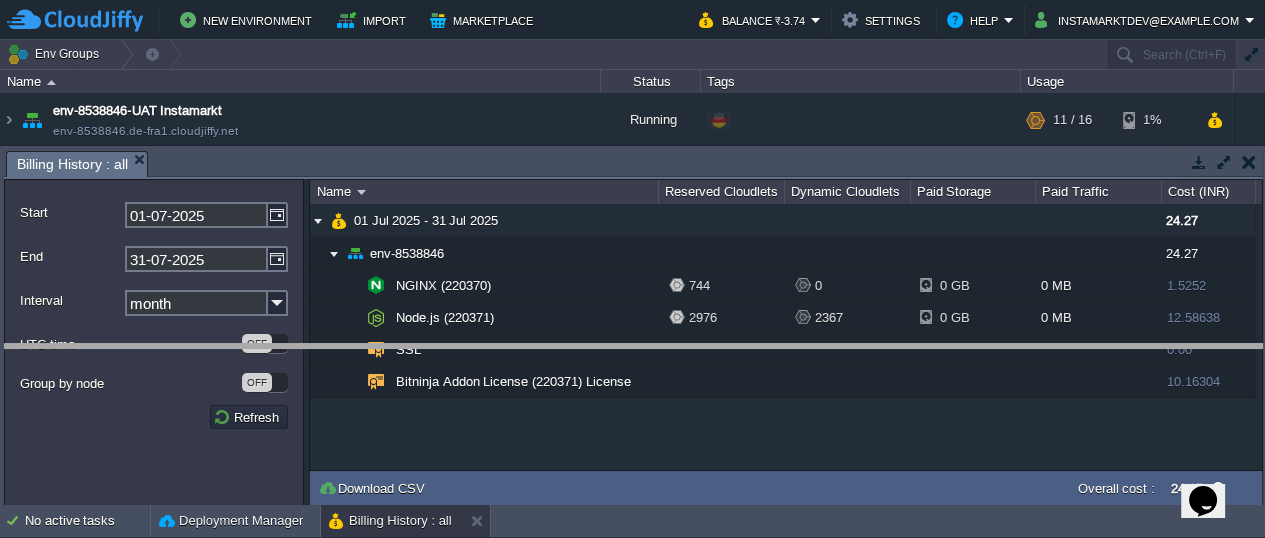 drag, startPoint x: 757, startPoint y: 153, endPoint x: 757, endPoint y: 360, distance: 207 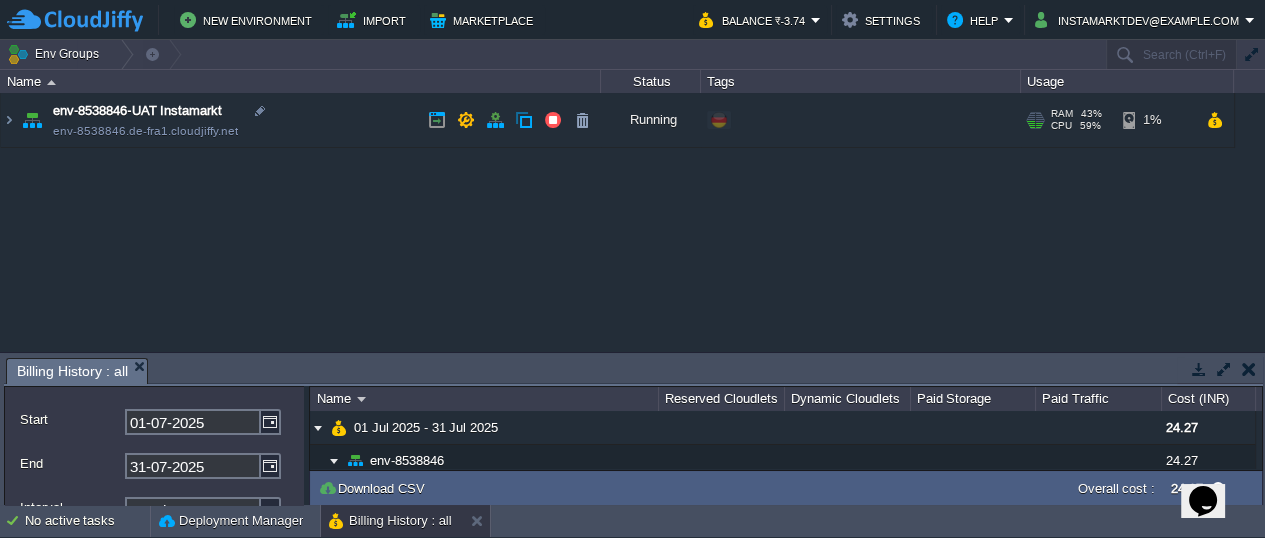 click at bounding box center (32, 120) 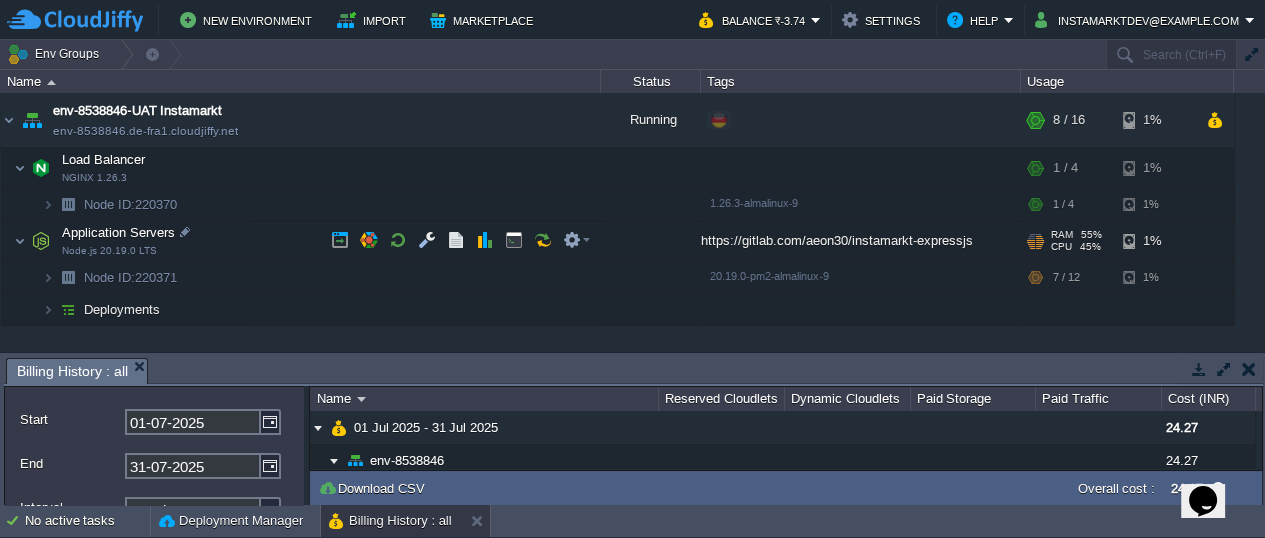 click on "RAM" at bounding box center [1062, 235] 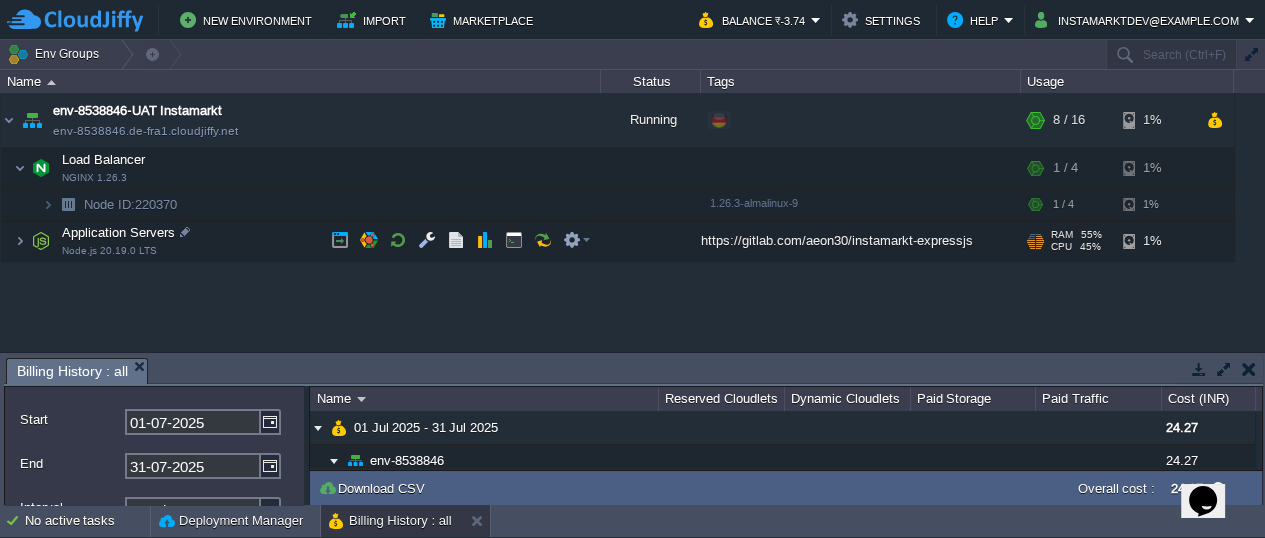 click on "RAM" at bounding box center (1062, 235) 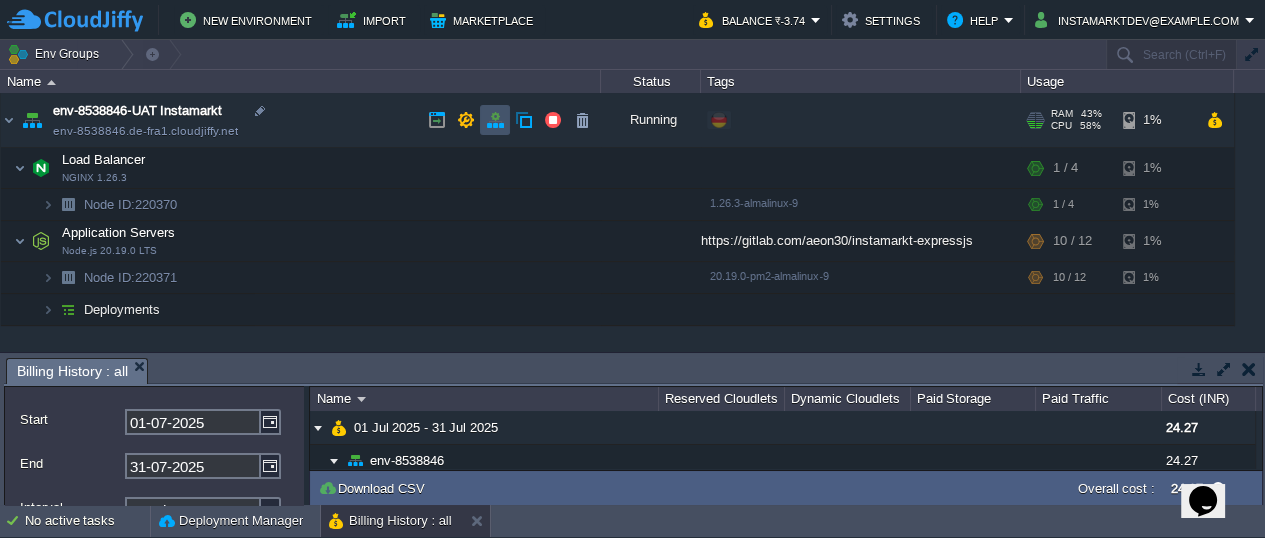 click at bounding box center (495, 120) 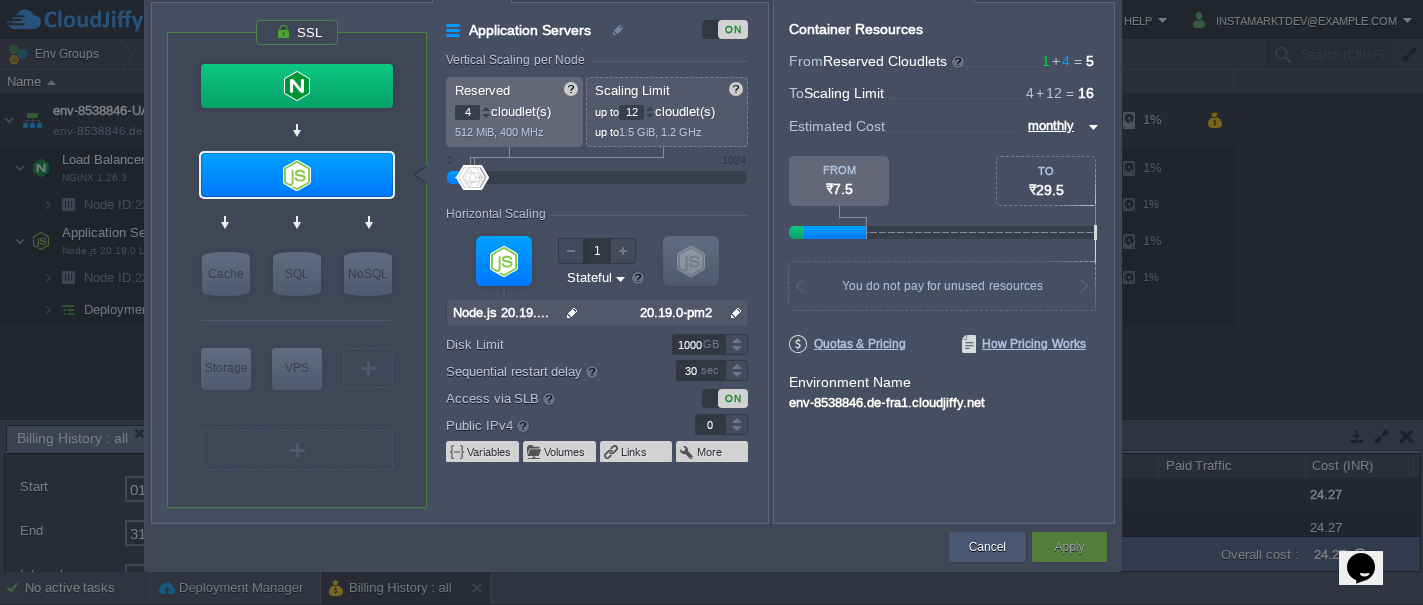 click on "Cancel" at bounding box center [987, 547] 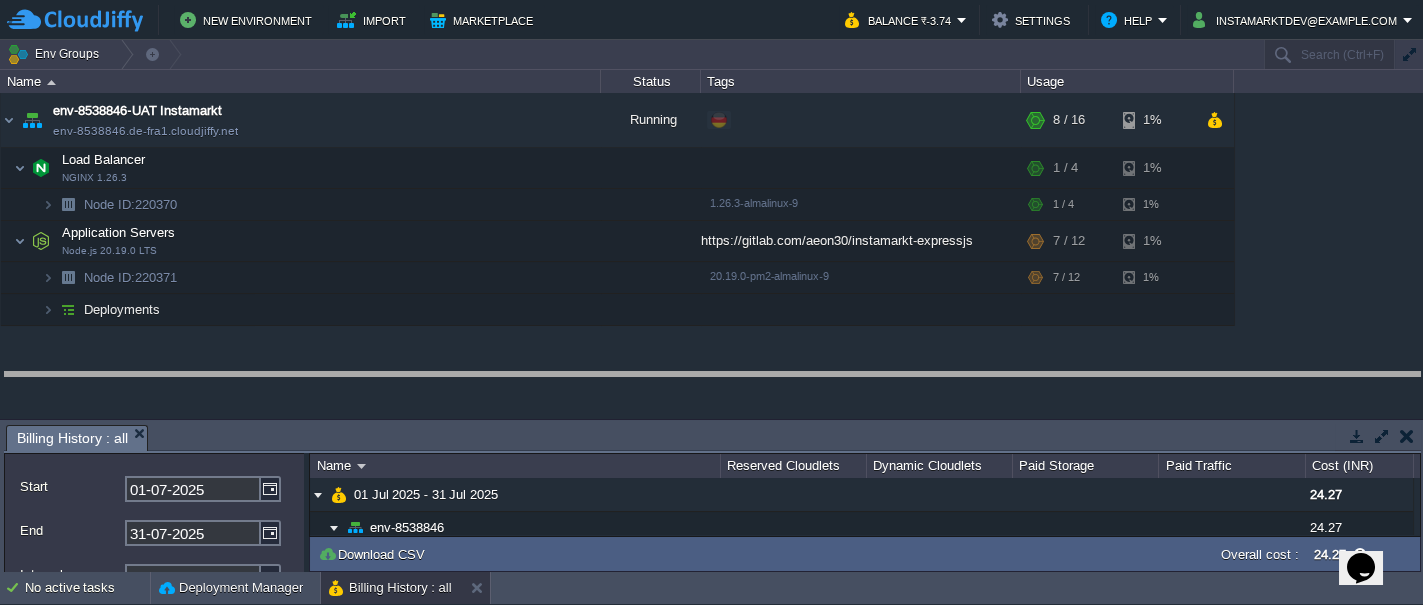 drag, startPoint x: 1017, startPoint y: 437, endPoint x: 1003, endPoint y: 385, distance: 53.851646 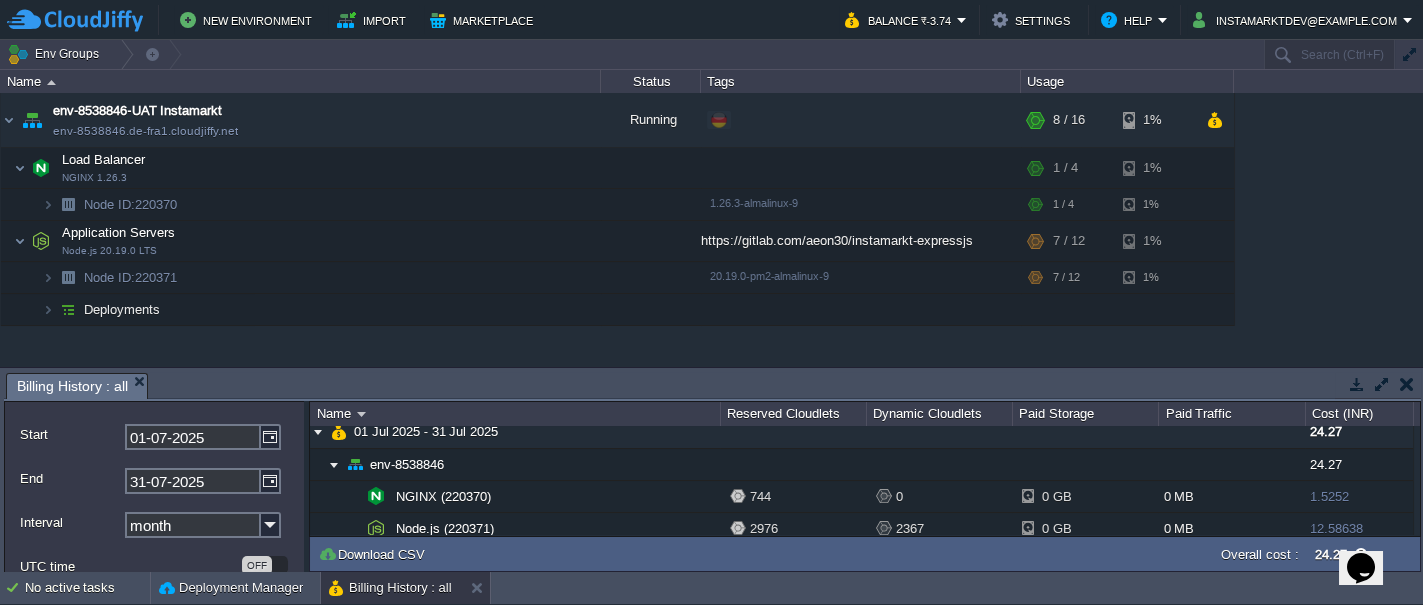 scroll, scrollTop: 7, scrollLeft: 0, axis: vertical 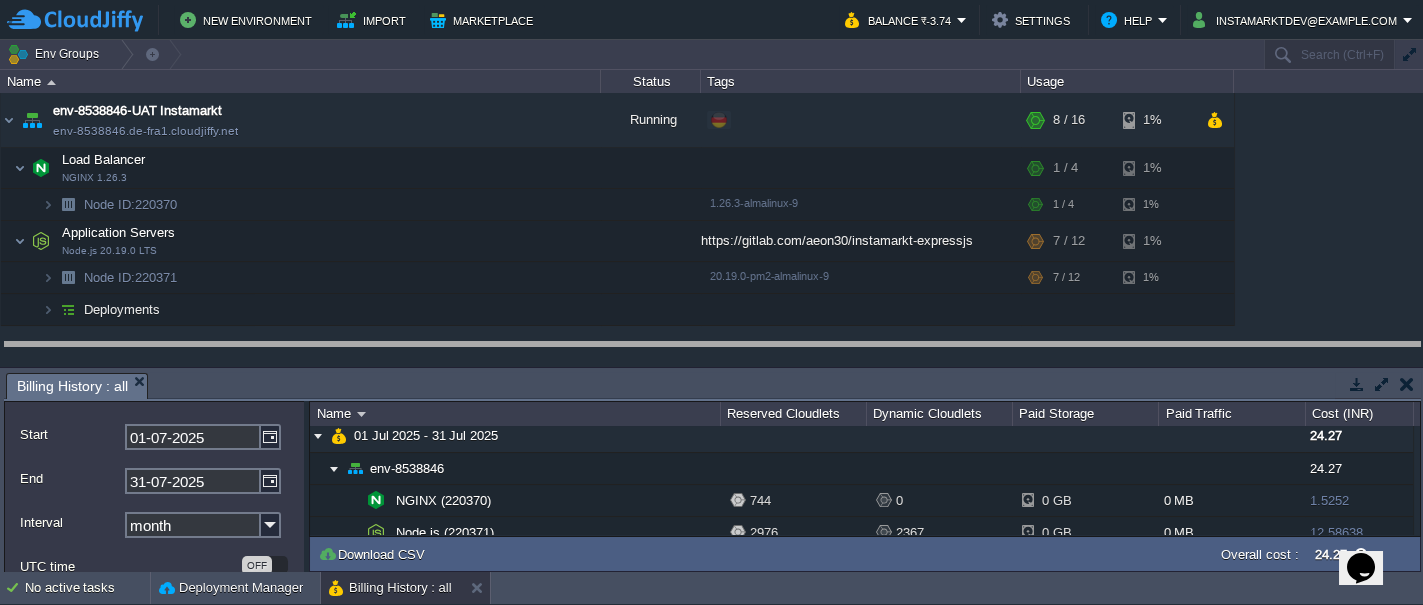 drag, startPoint x: 1311, startPoint y: 383, endPoint x: 1308, endPoint y: 354, distance: 29.15476 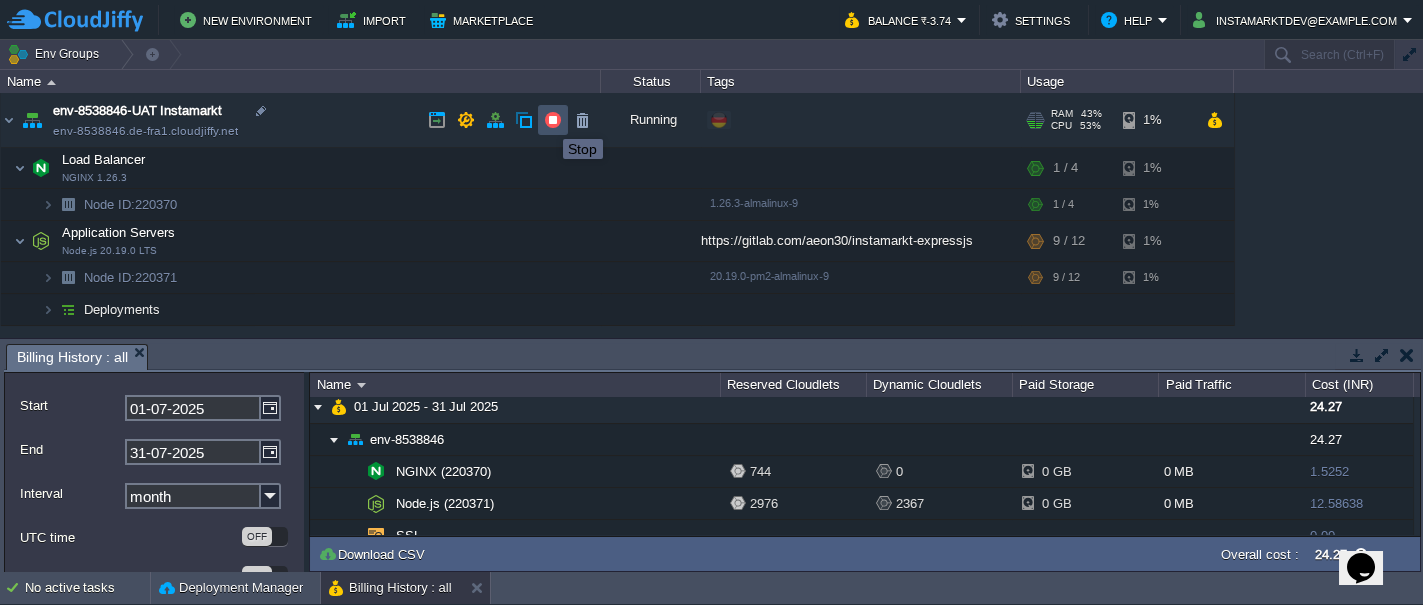 click at bounding box center [553, 120] 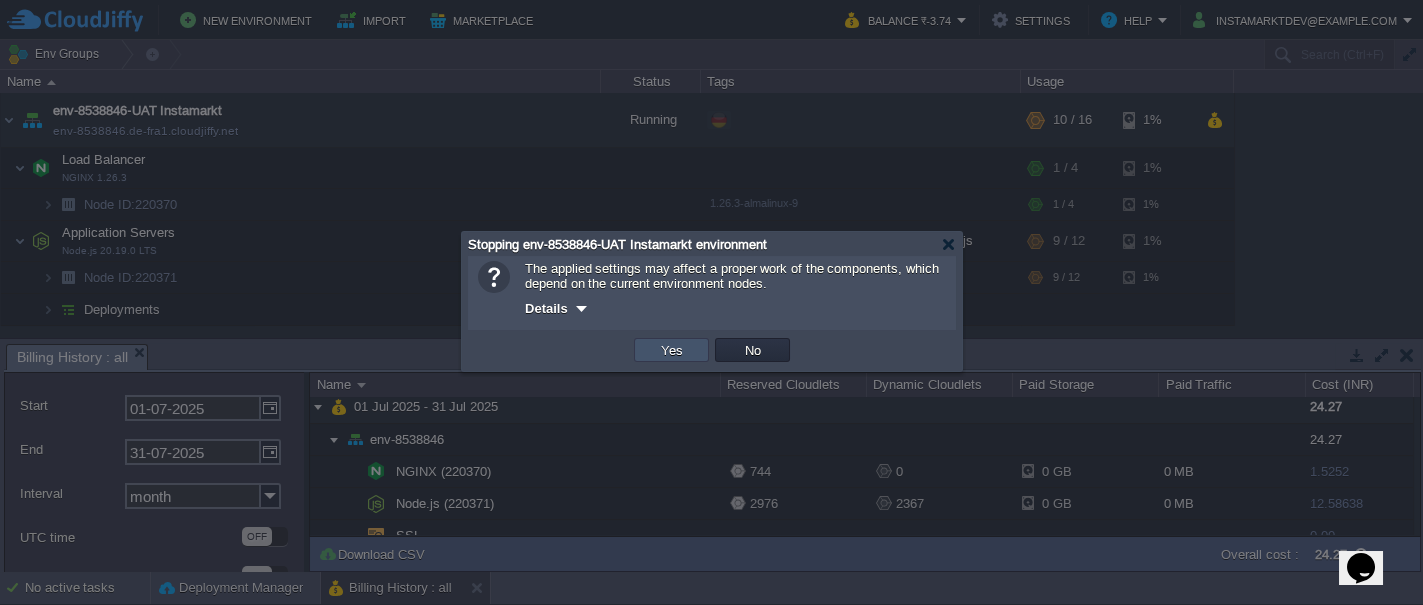 click on "Yes" at bounding box center (672, 350) 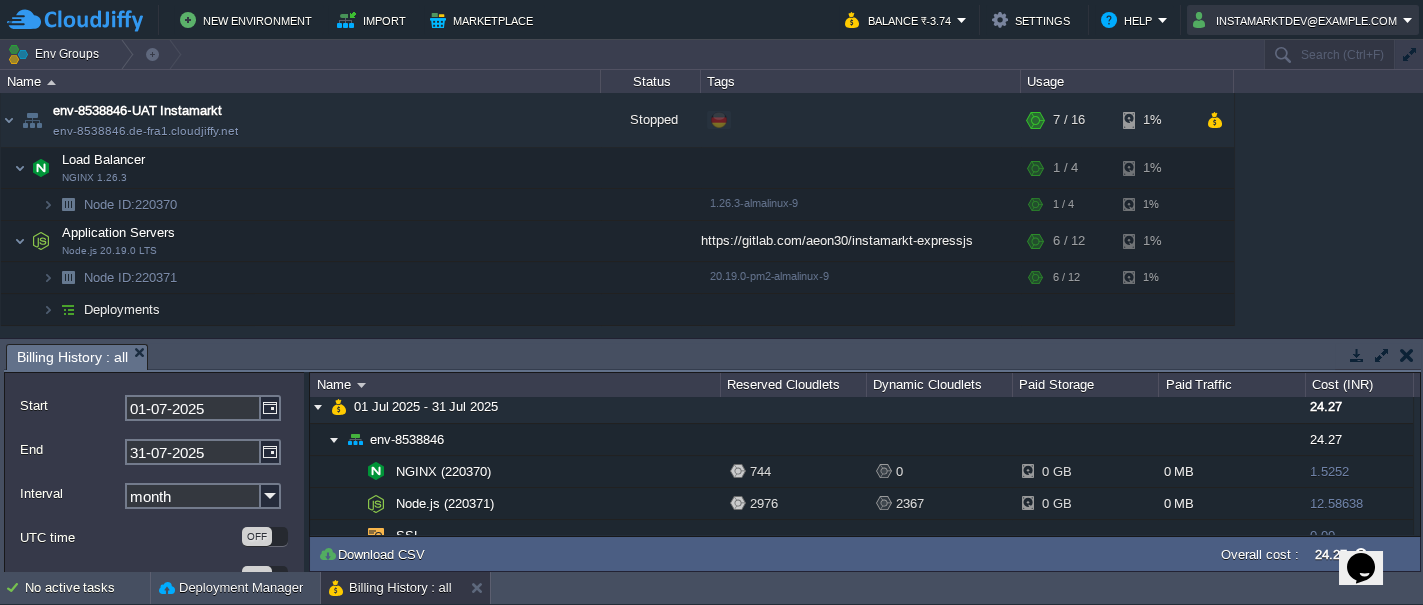 click on "instamarktdev@example.com" at bounding box center (1298, 20) 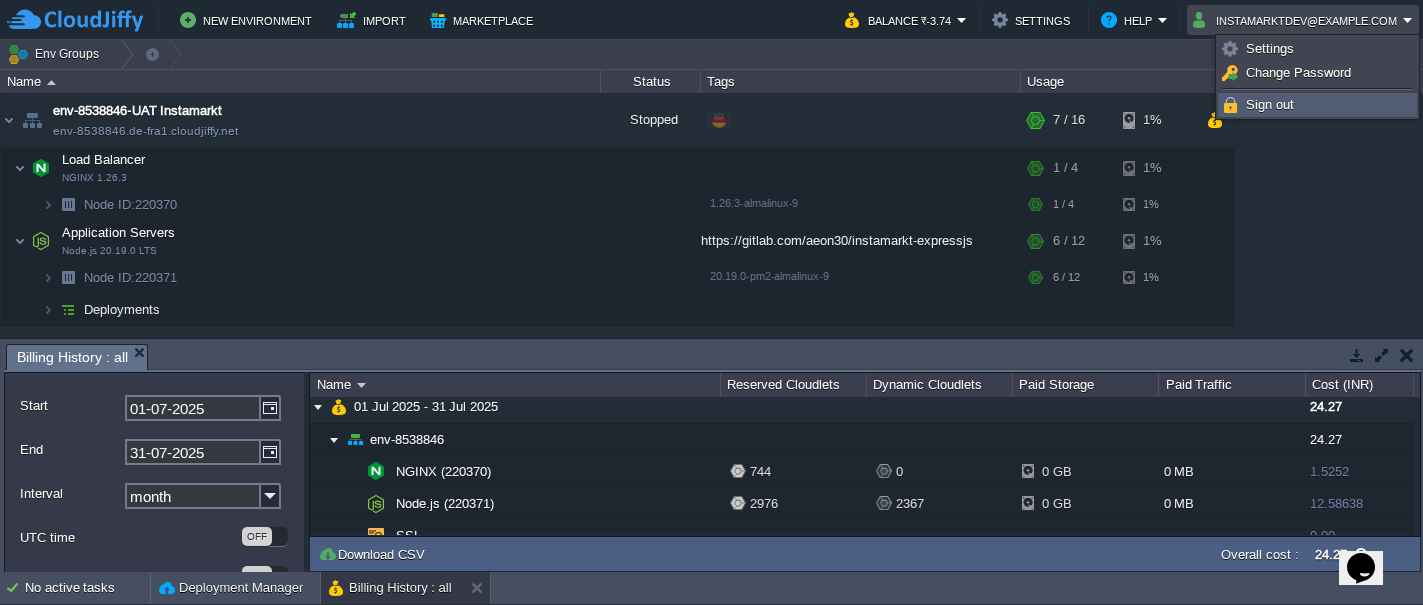 click on "Sign out" at bounding box center [1317, 105] 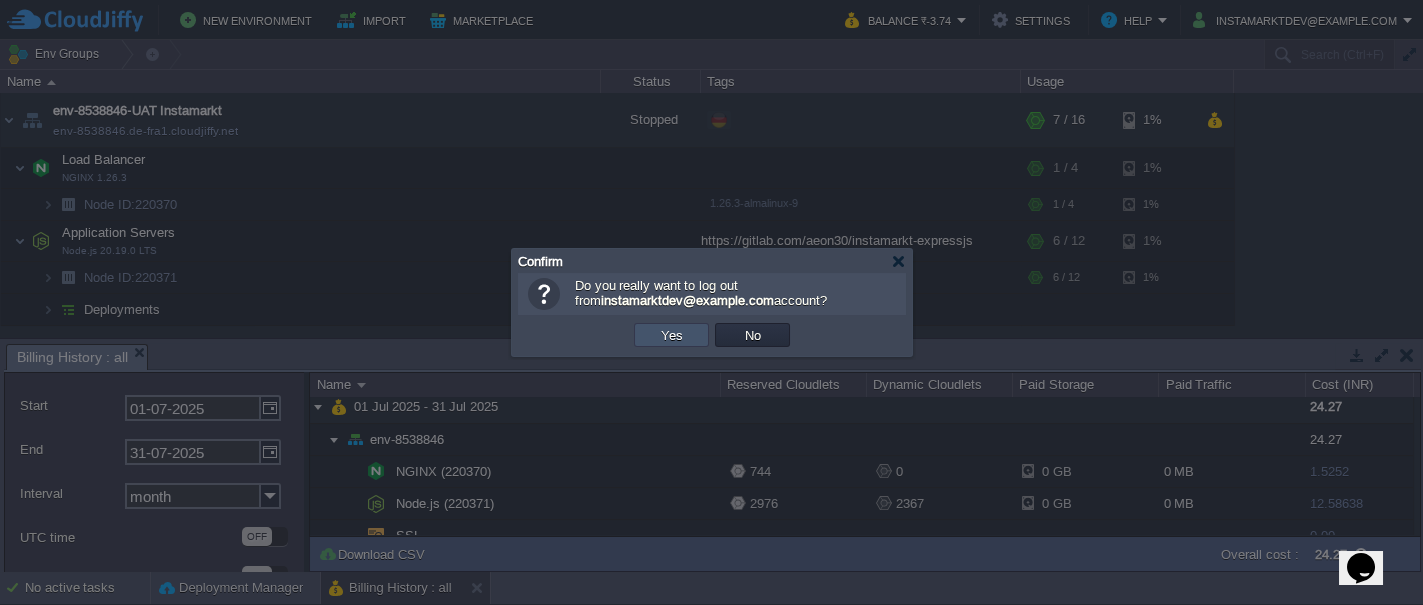 click on "Yes" at bounding box center (672, 335) 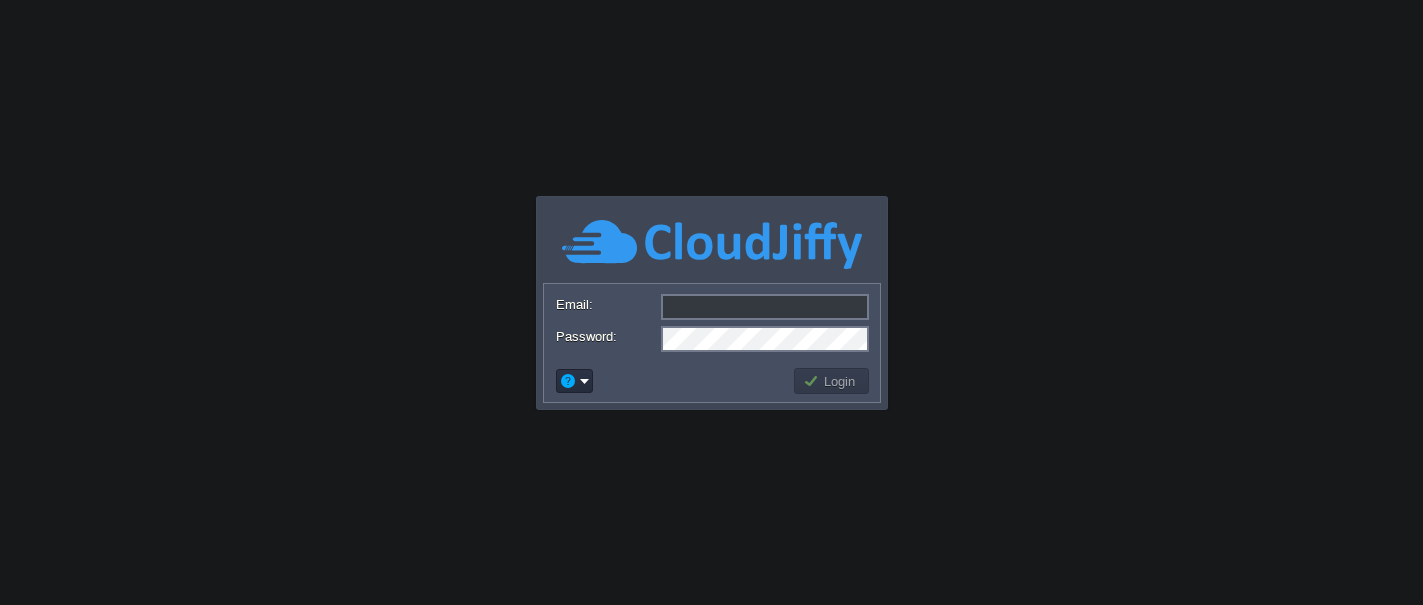 scroll, scrollTop: 0, scrollLeft: 0, axis: both 